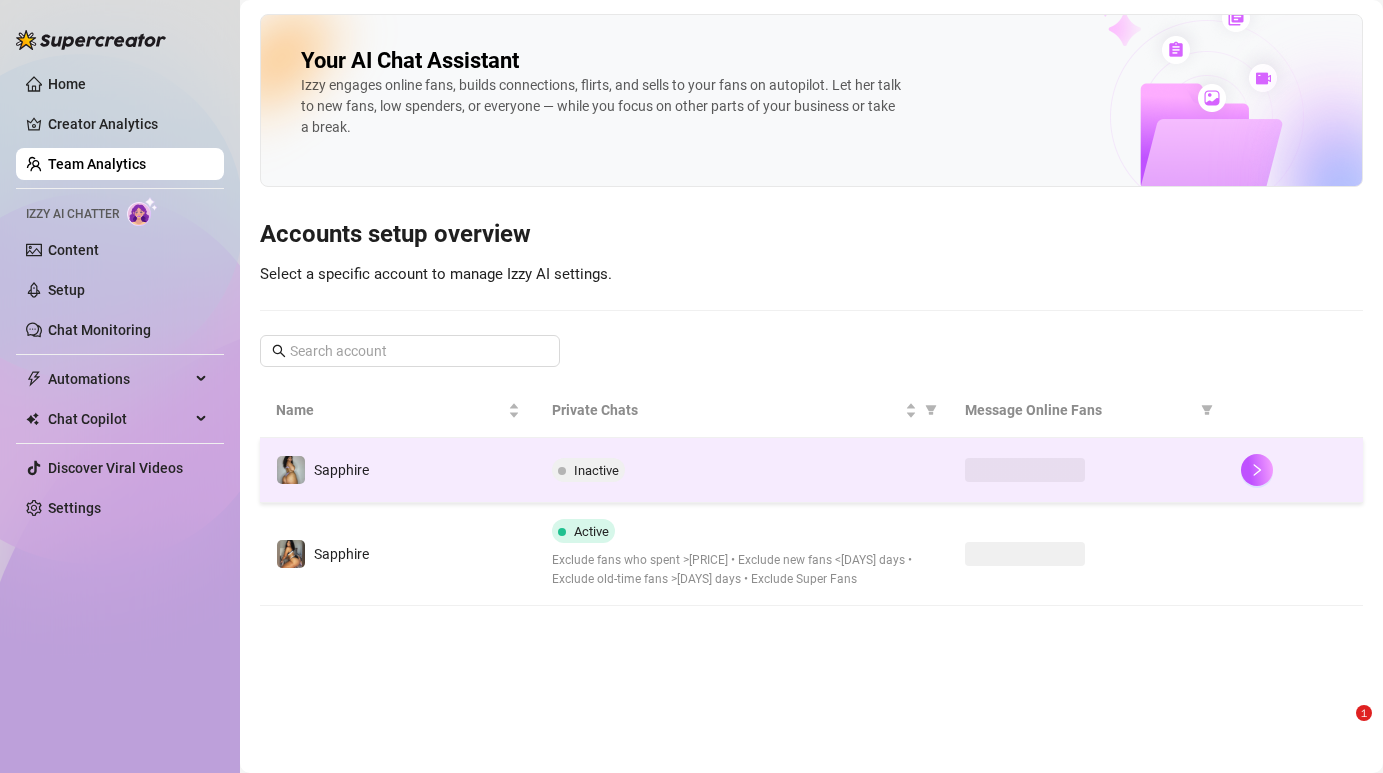 scroll, scrollTop: 0, scrollLeft: 0, axis: both 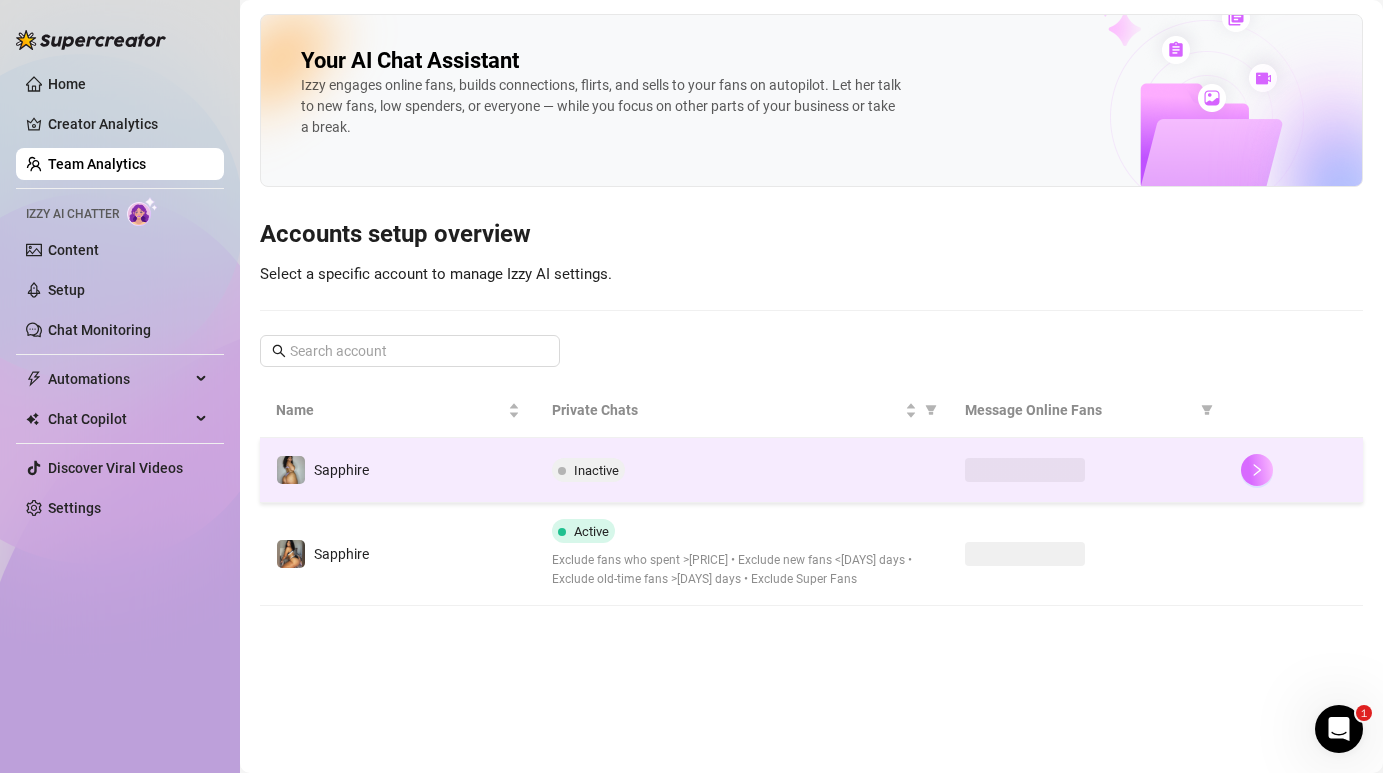 click 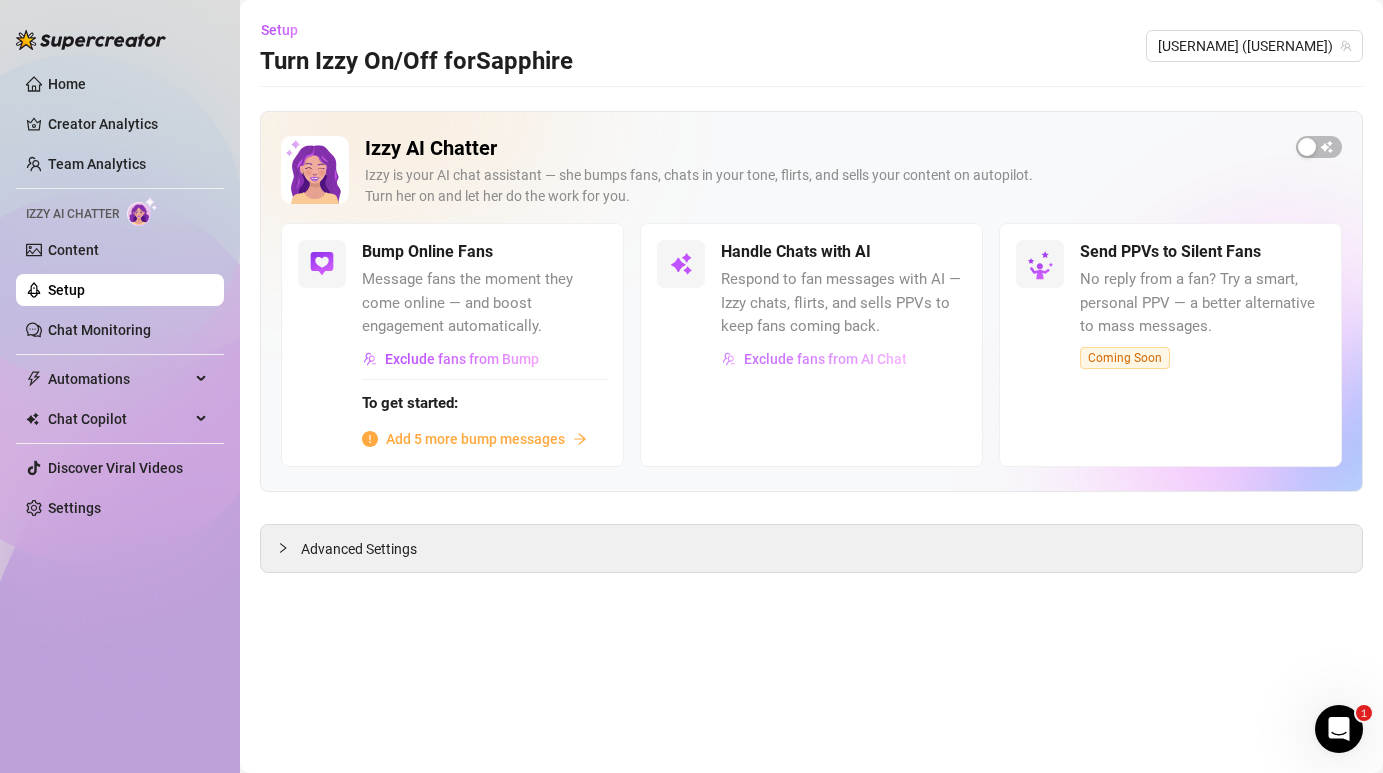 click on "Exclude fans from AI Chat" at bounding box center [825, 359] 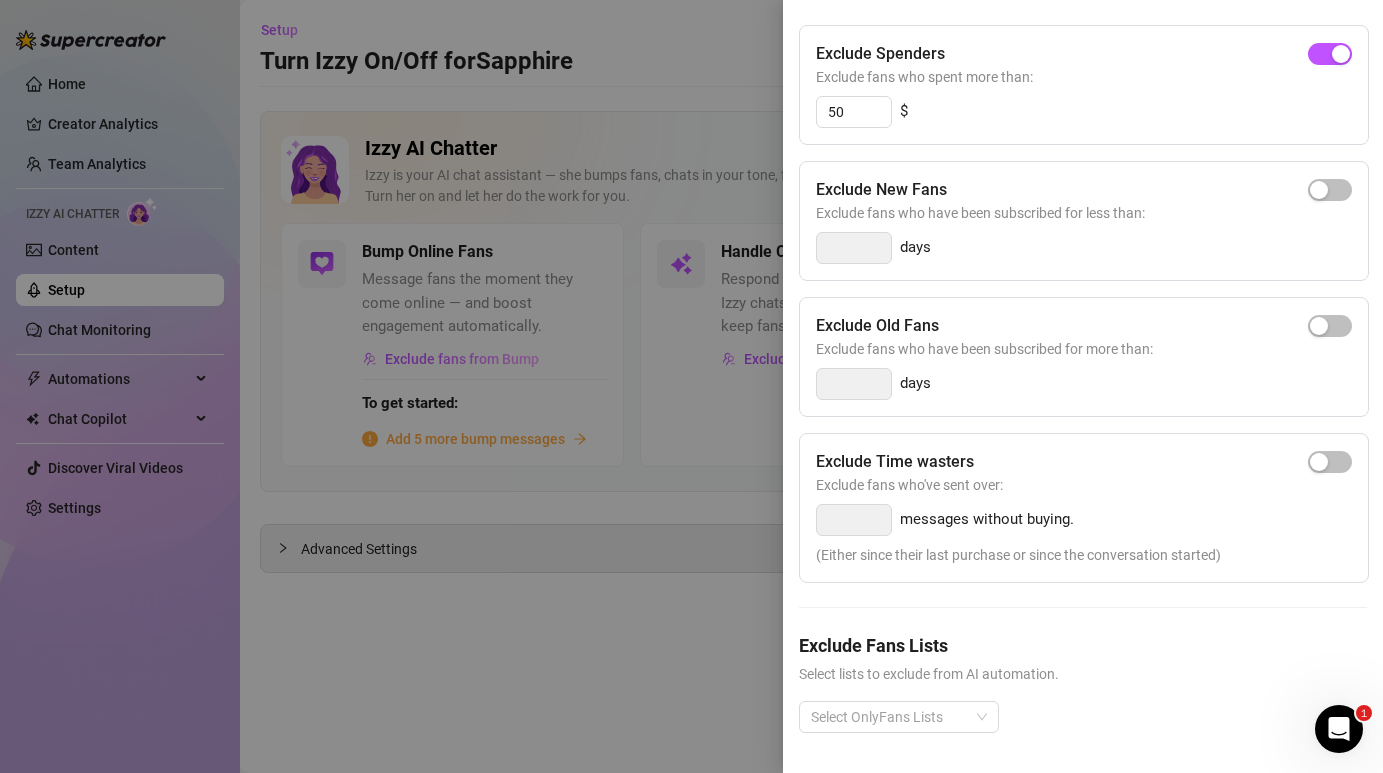 scroll, scrollTop: 231, scrollLeft: 0, axis: vertical 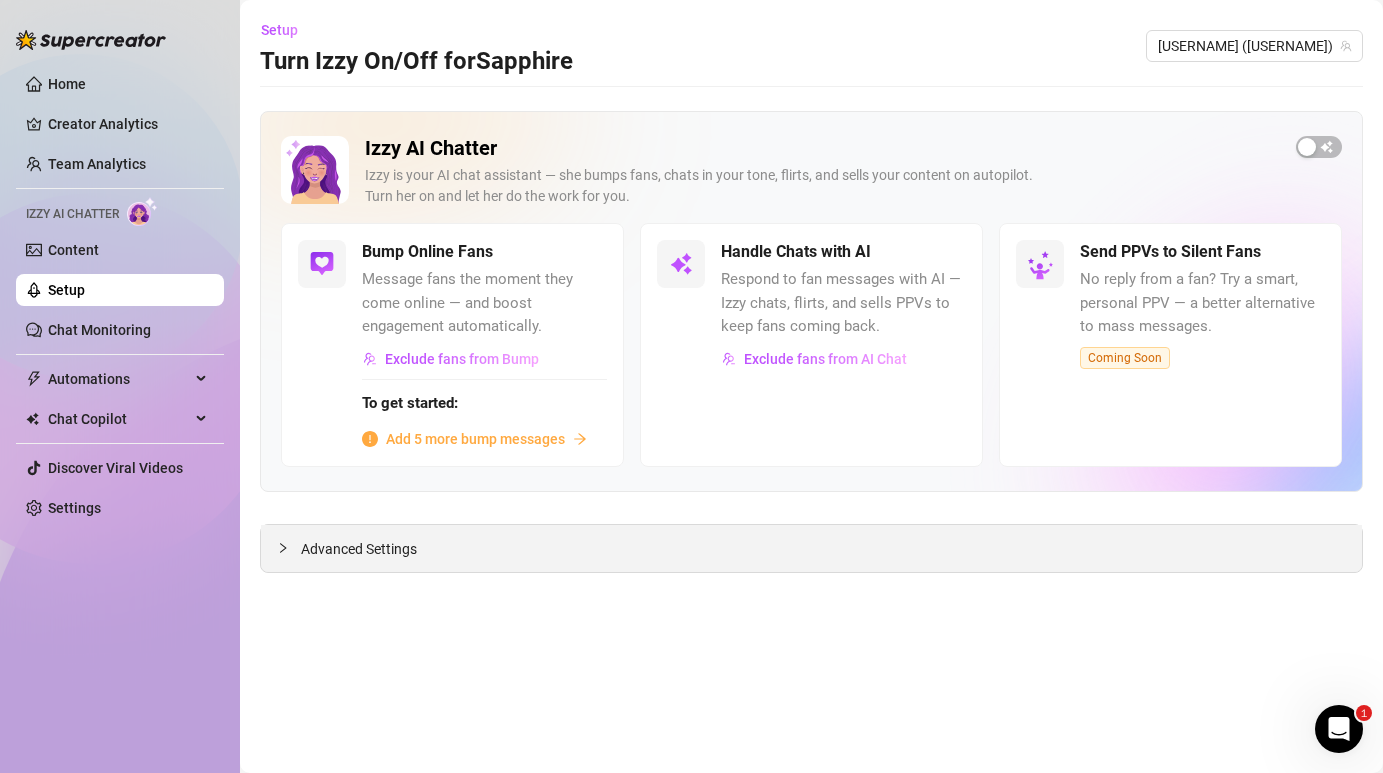 click on "Advanced Settings" at bounding box center (811, 548) 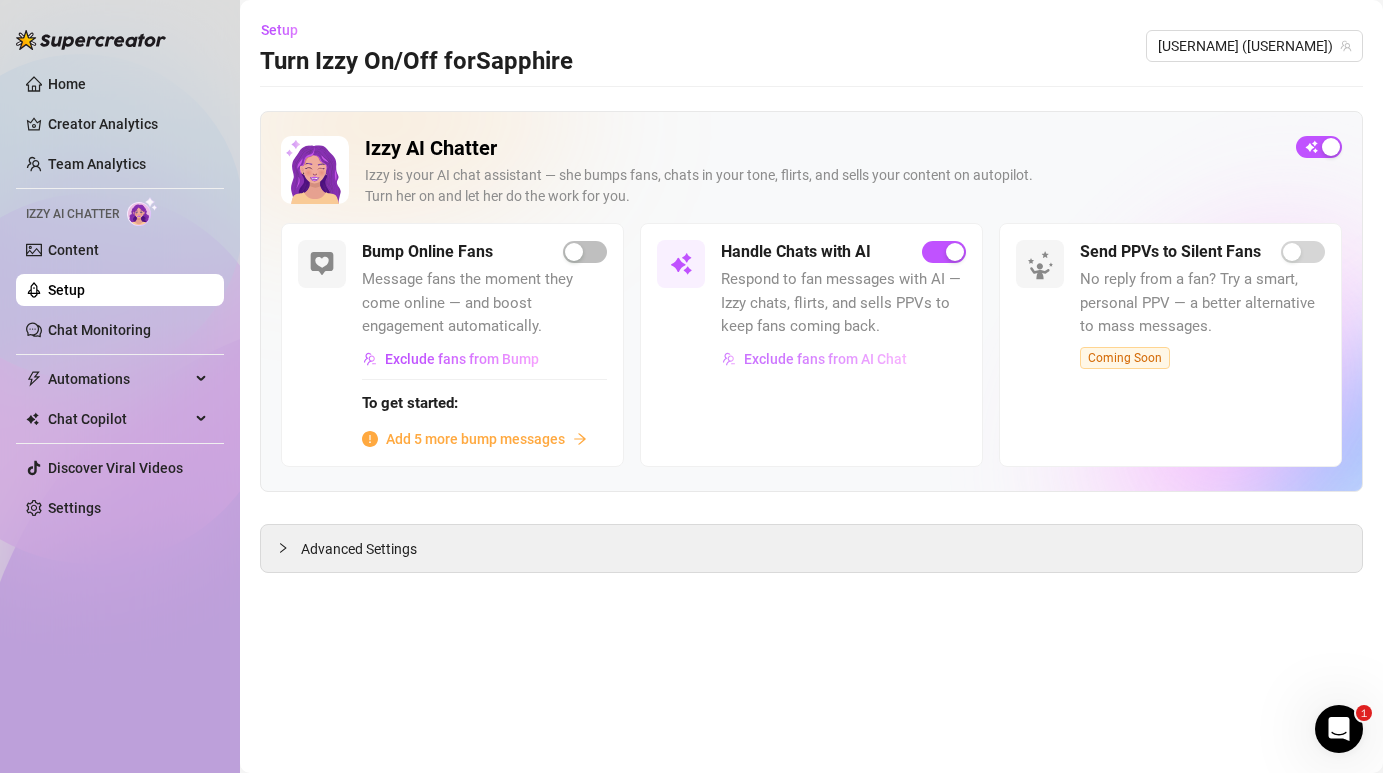 click on "Exclude fans from AI Chat" at bounding box center (825, 359) 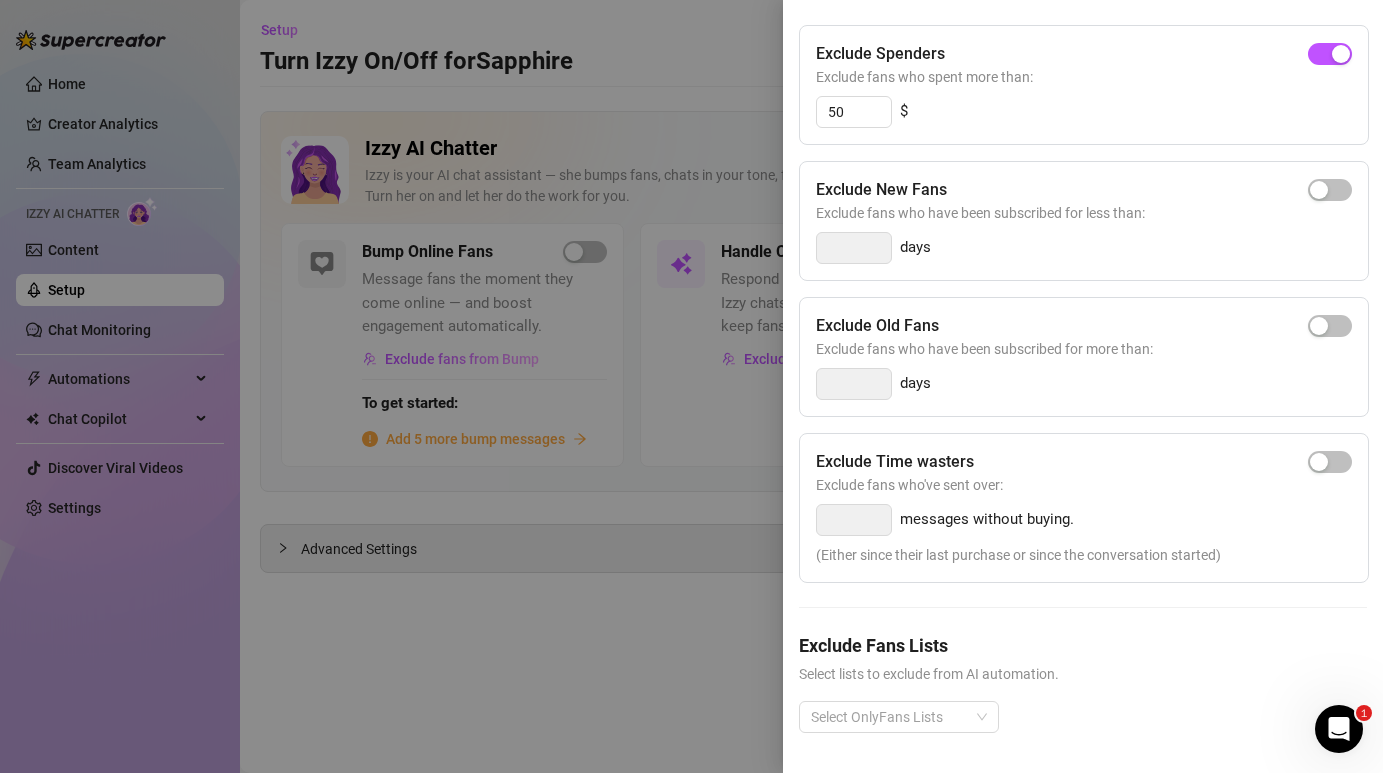 click at bounding box center (691, 386) 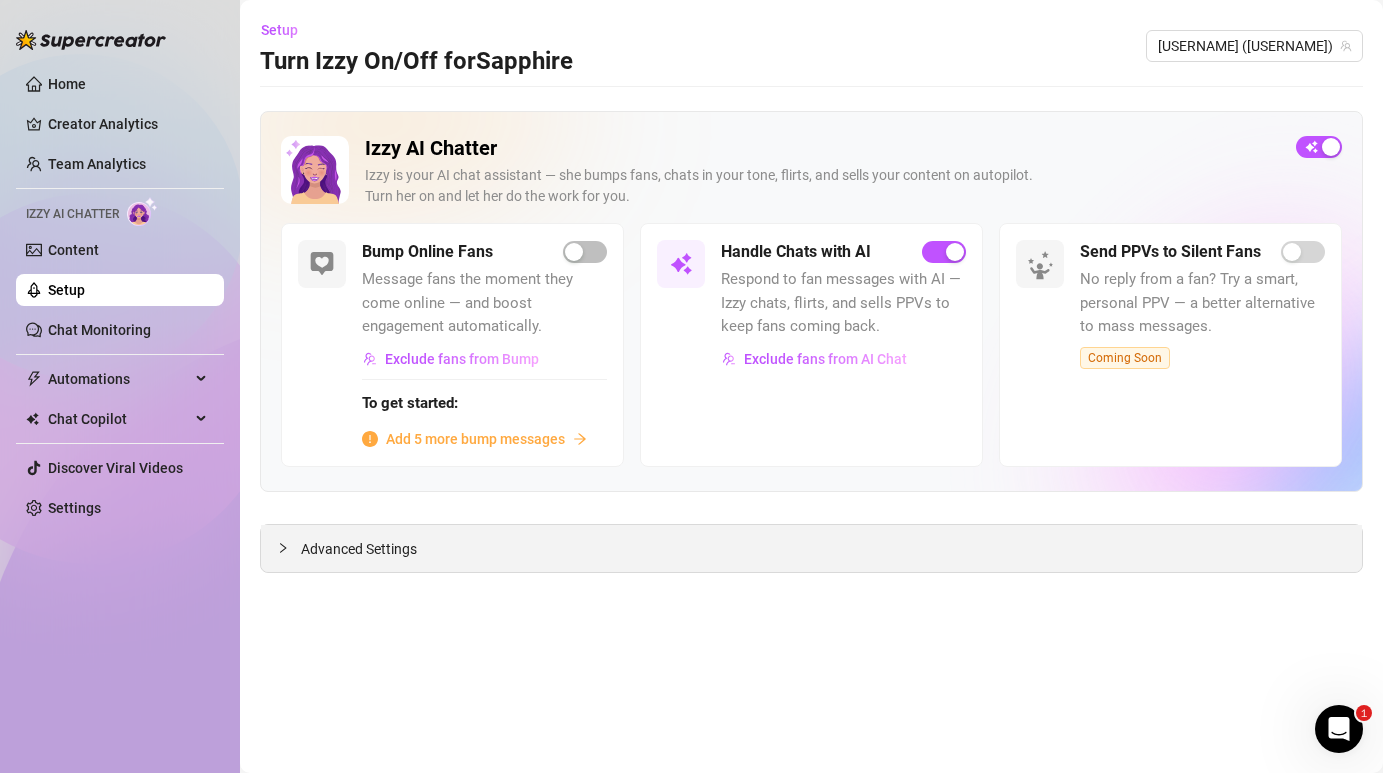 click on "Advanced Settings" at bounding box center (811, 548) 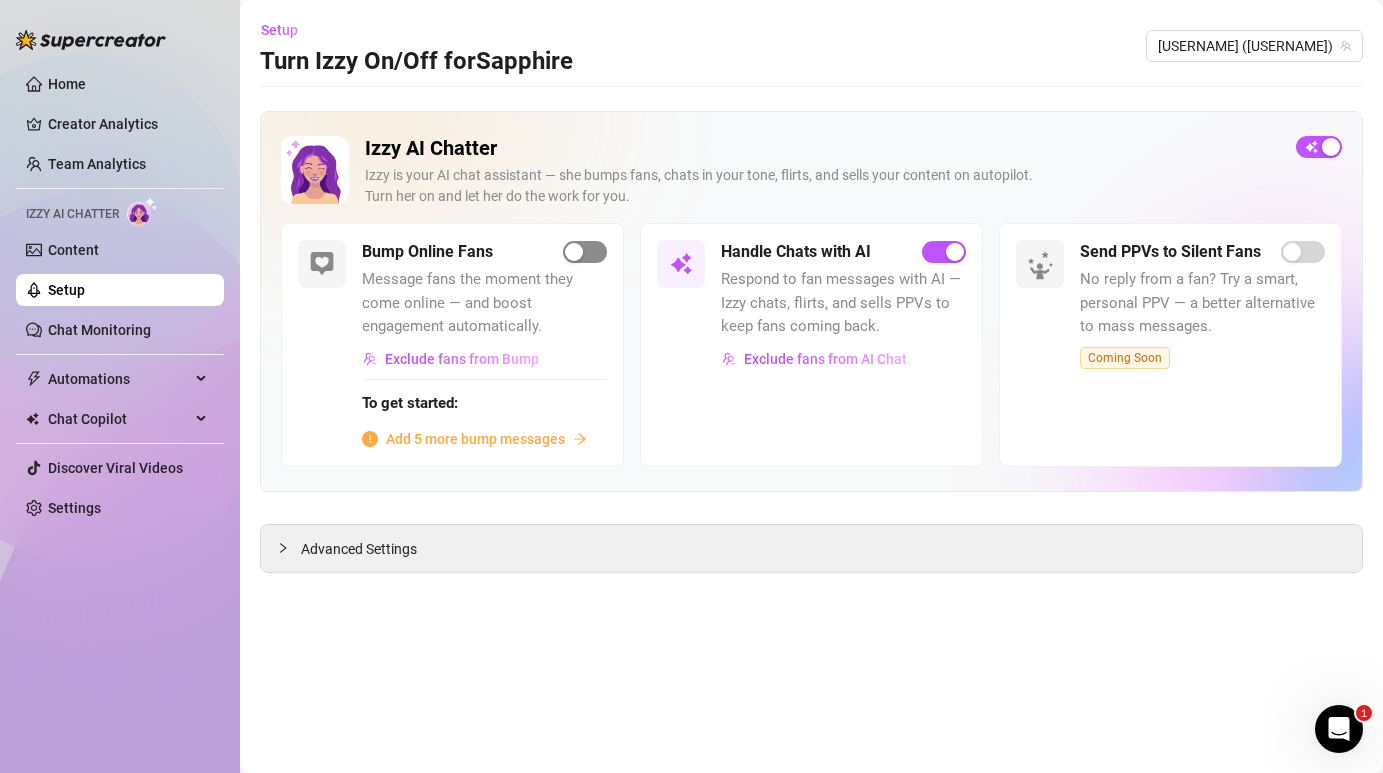 click at bounding box center (574, 252) 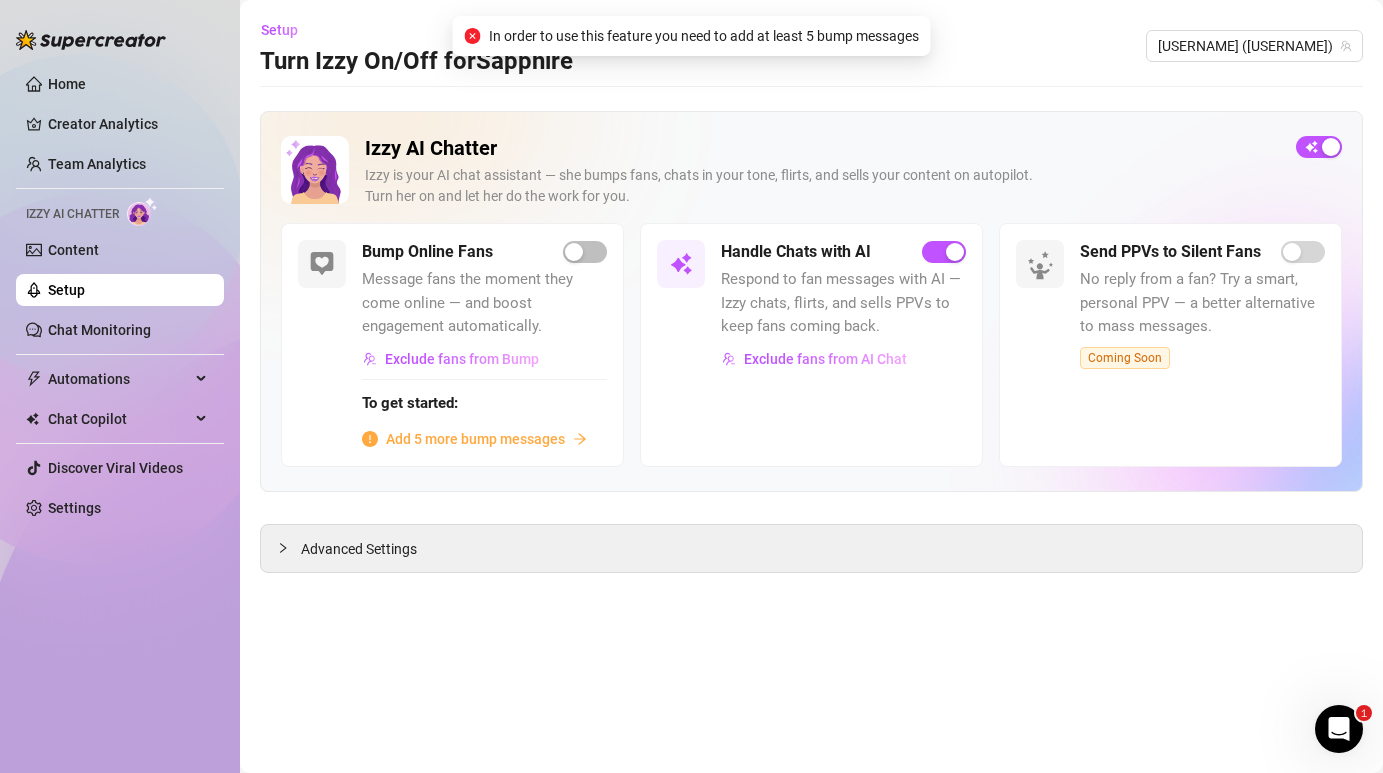 click on "Add 5 more bump messages" at bounding box center (475, 439) 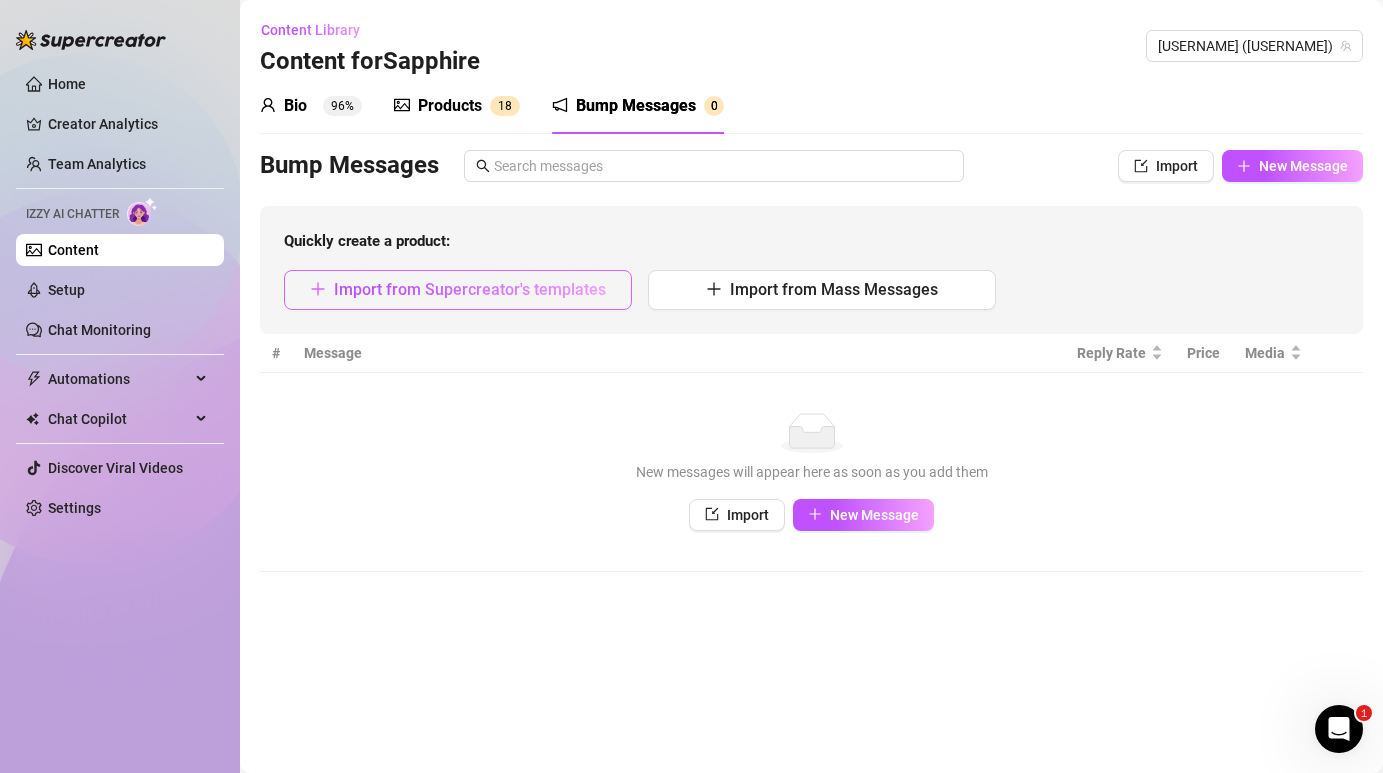 click on "Import from Supercreator's templates" at bounding box center (470, 289) 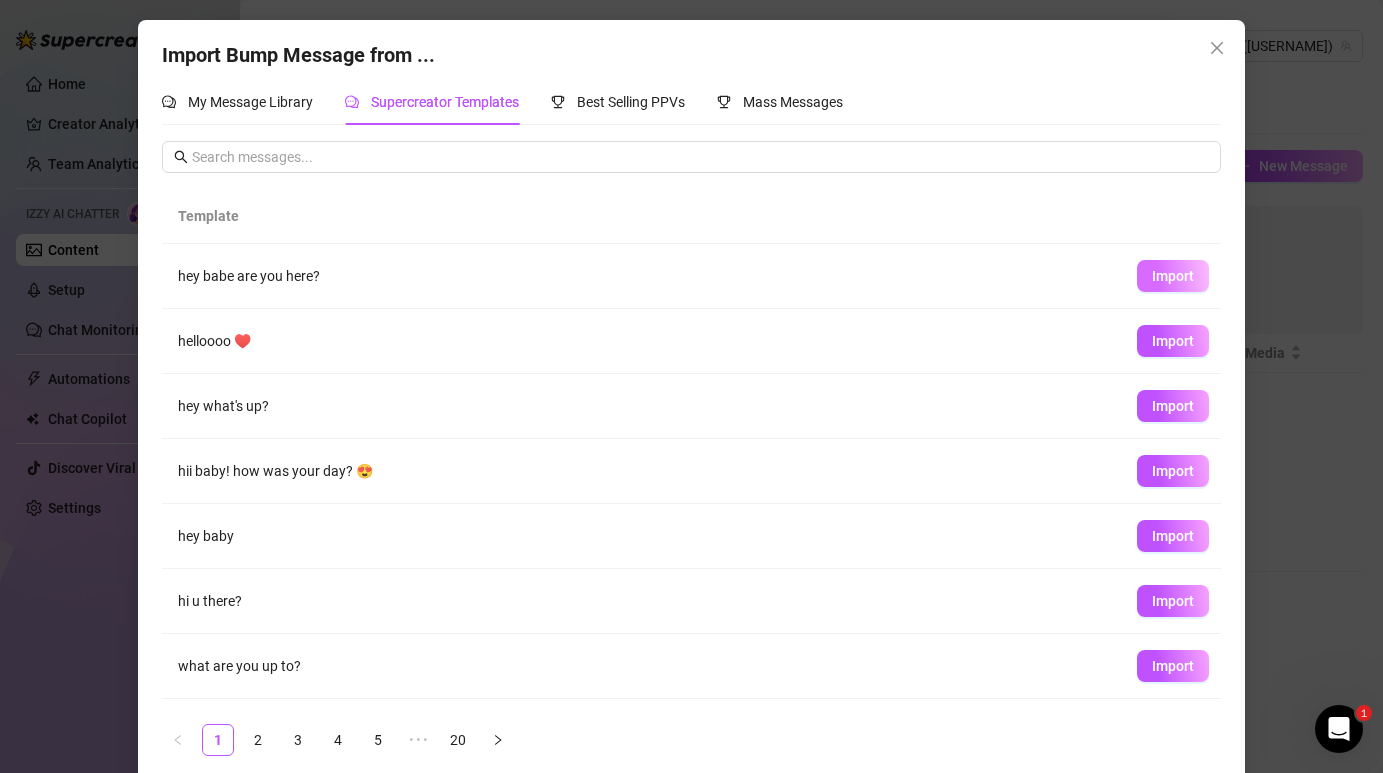 click on "Import" at bounding box center [1173, 276] 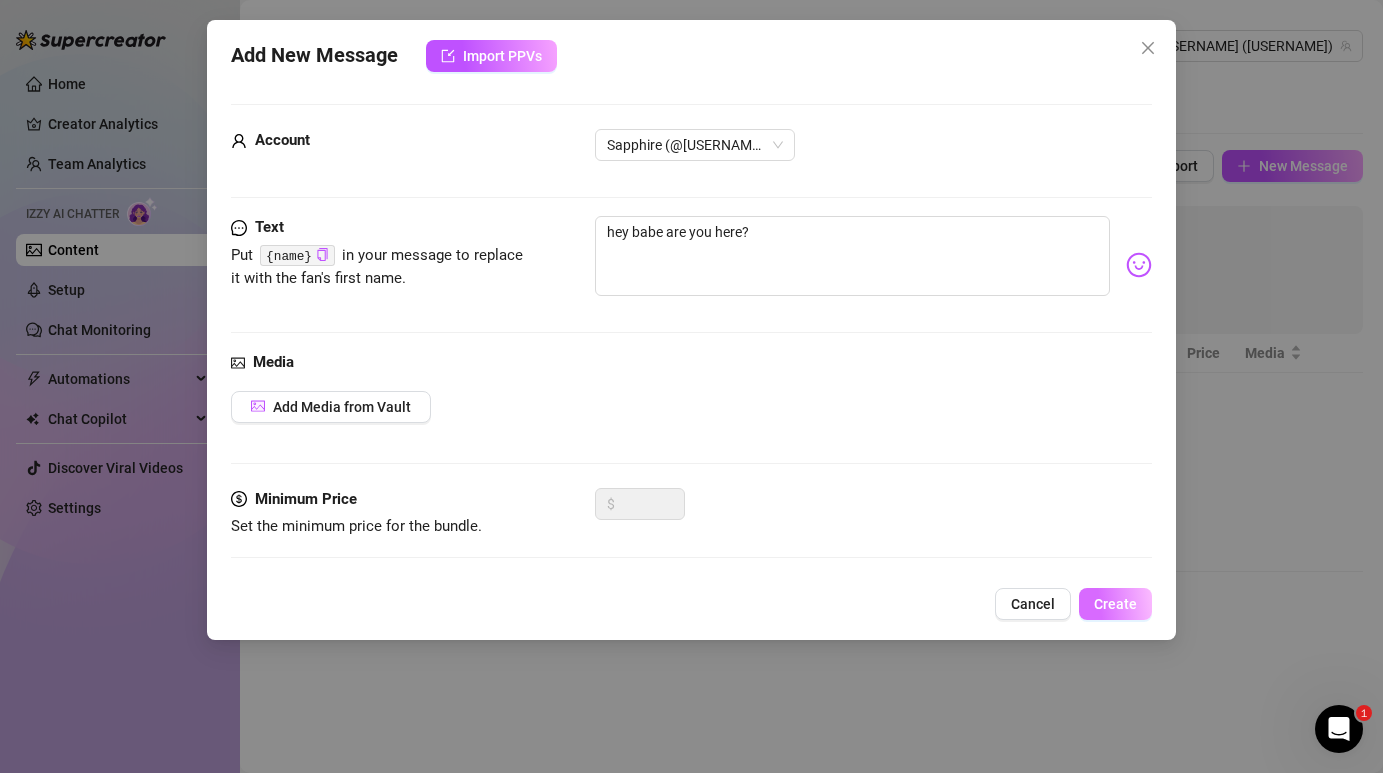 click on "Create" at bounding box center [1115, 604] 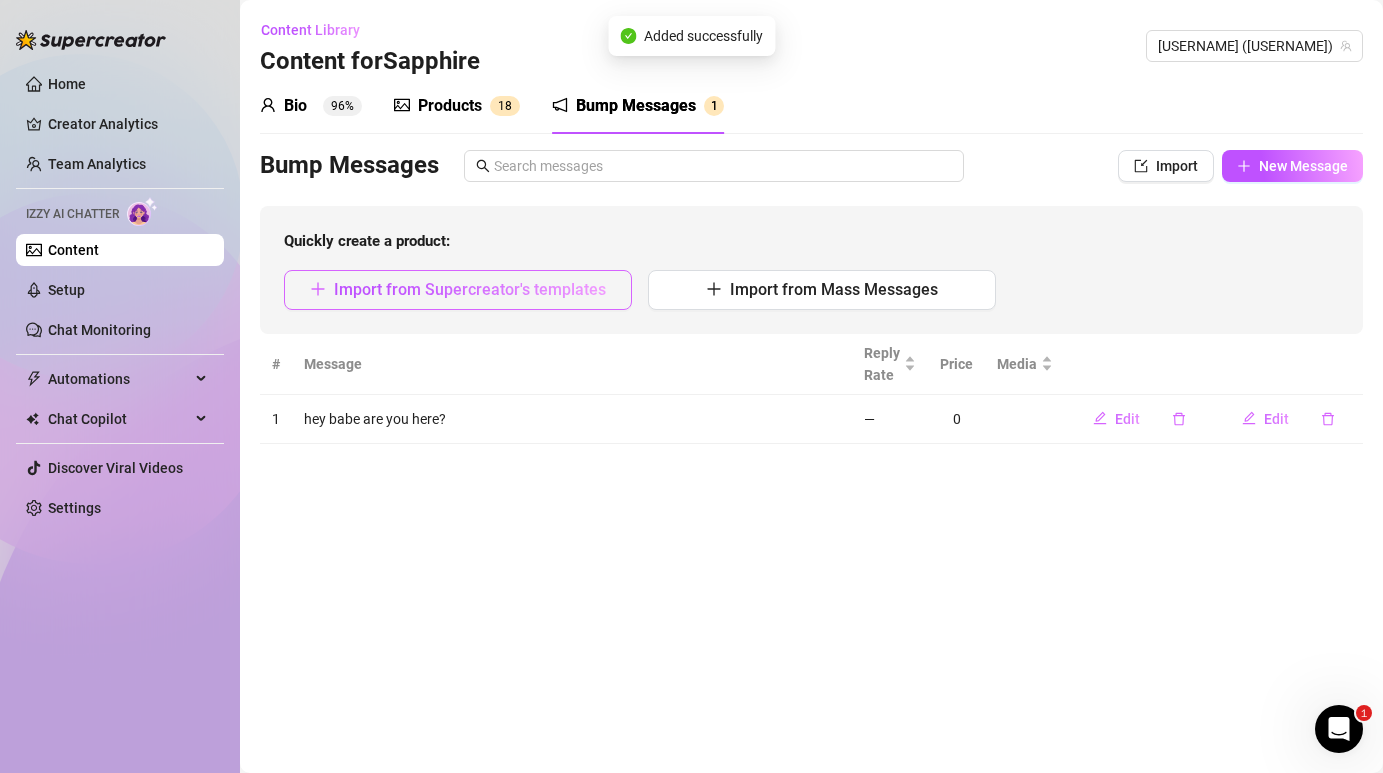 click on "Import from Supercreator's templates" at bounding box center (458, 290) 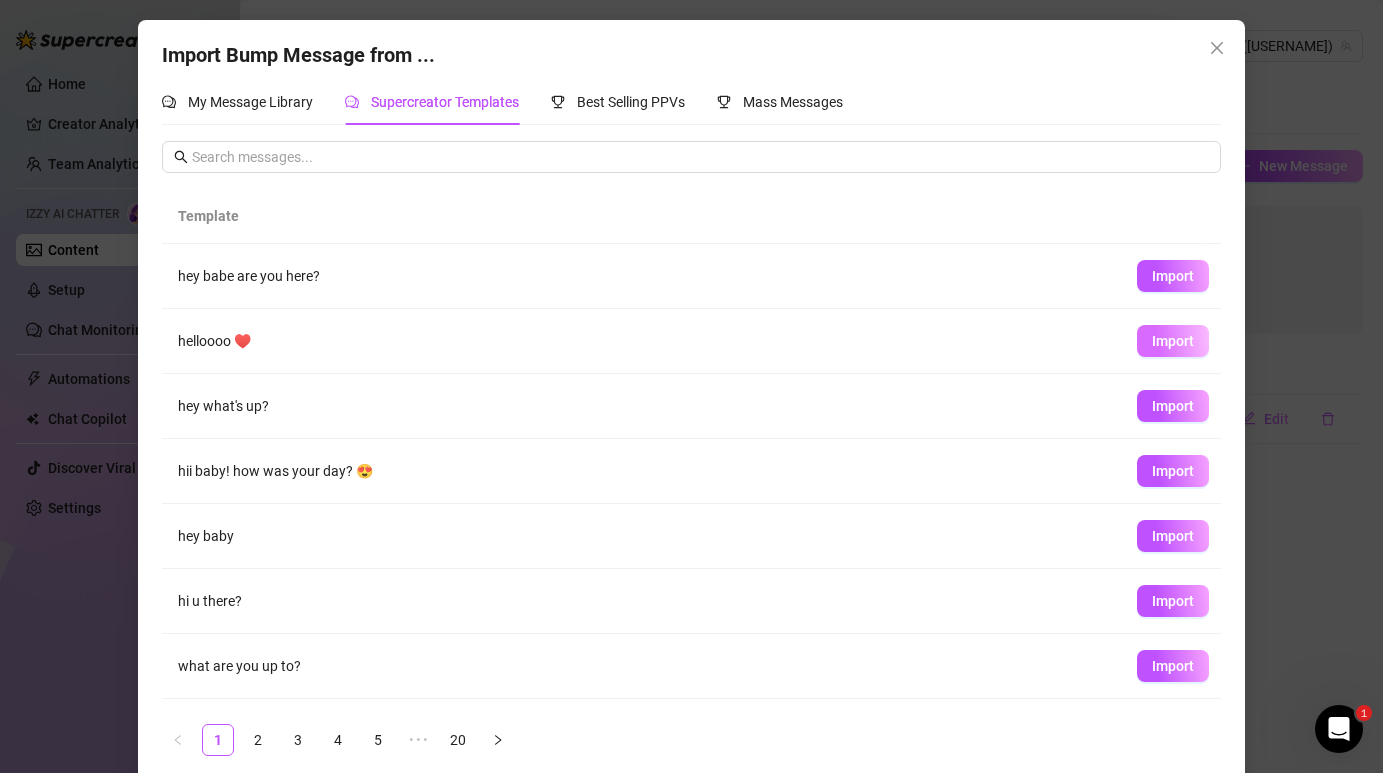 click on "Import" at bounding box center [1173, 341] 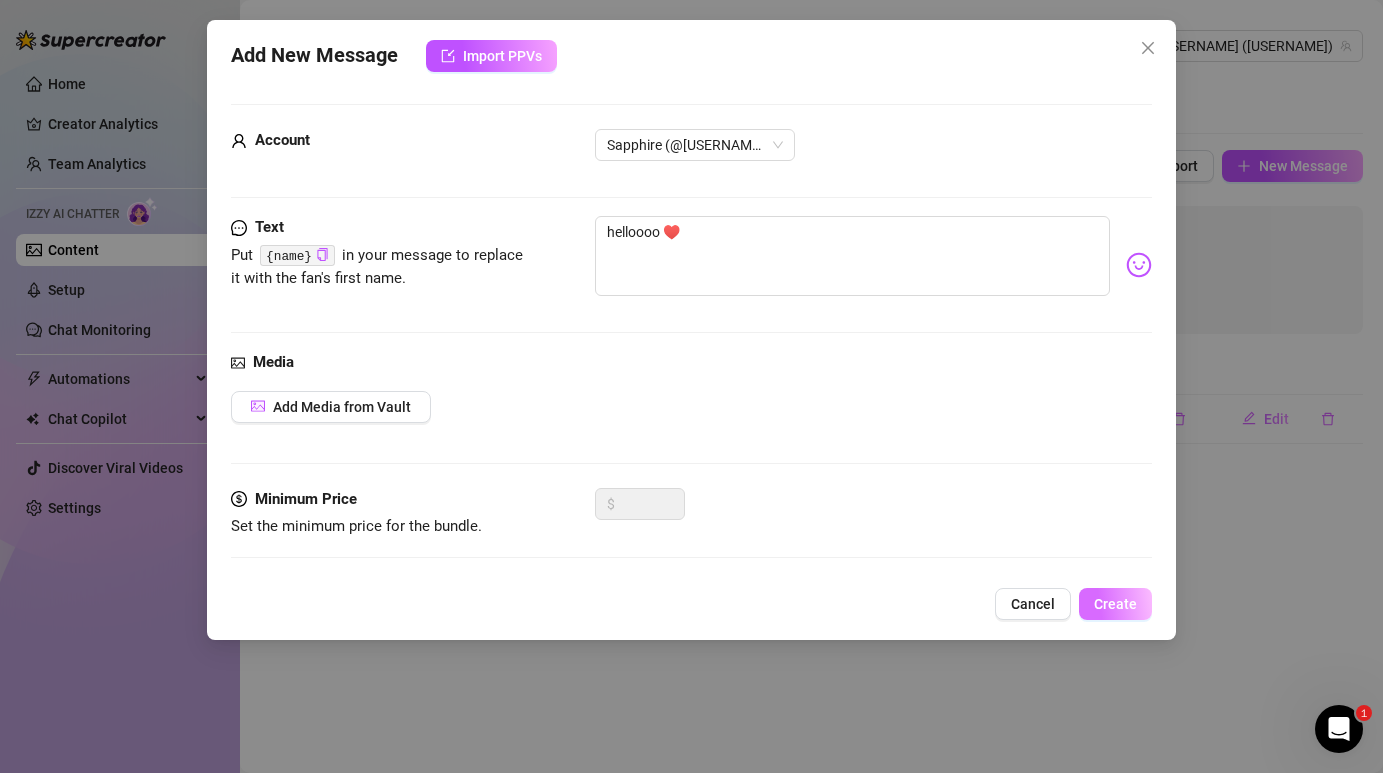 click on "Create" at bounding box center [1115, 604] 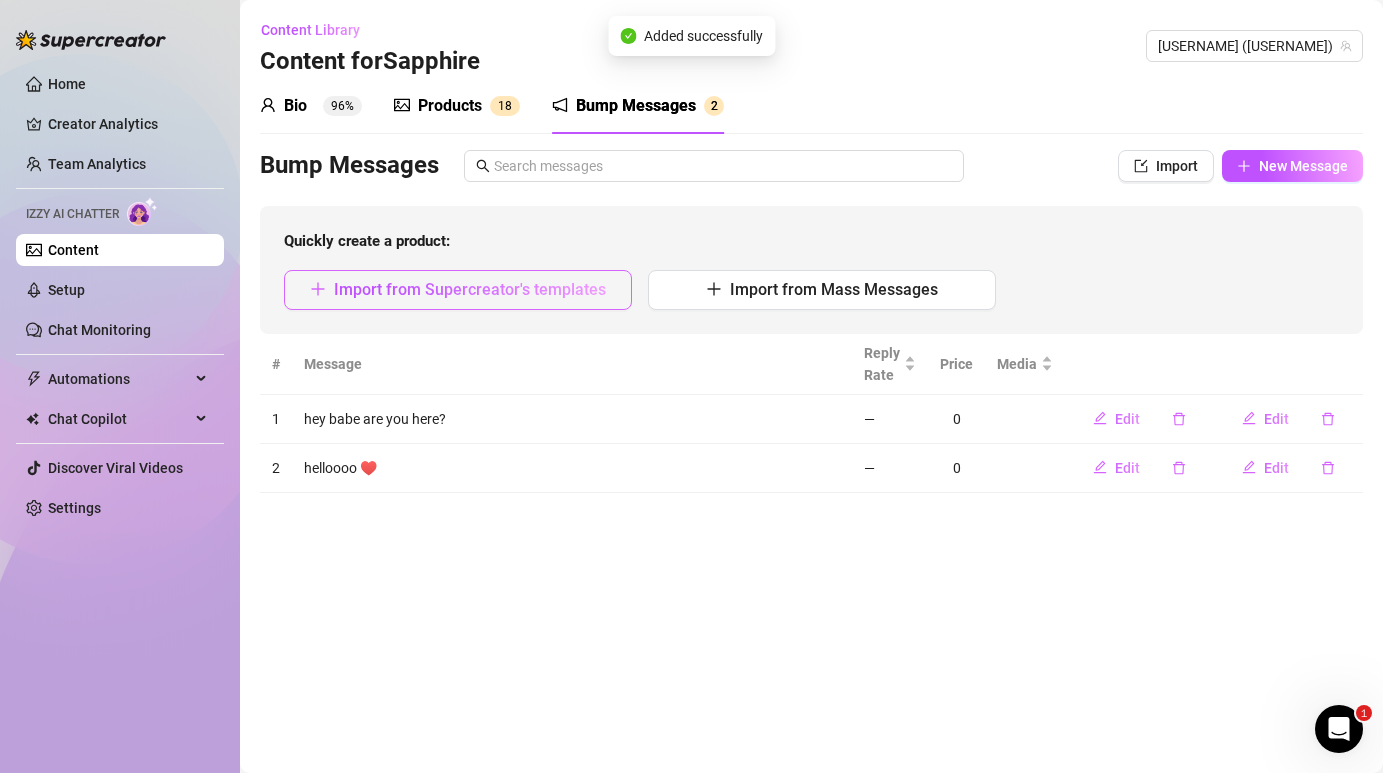 click on "Import from Supercreator's templates" at bounding box center [470, 289] 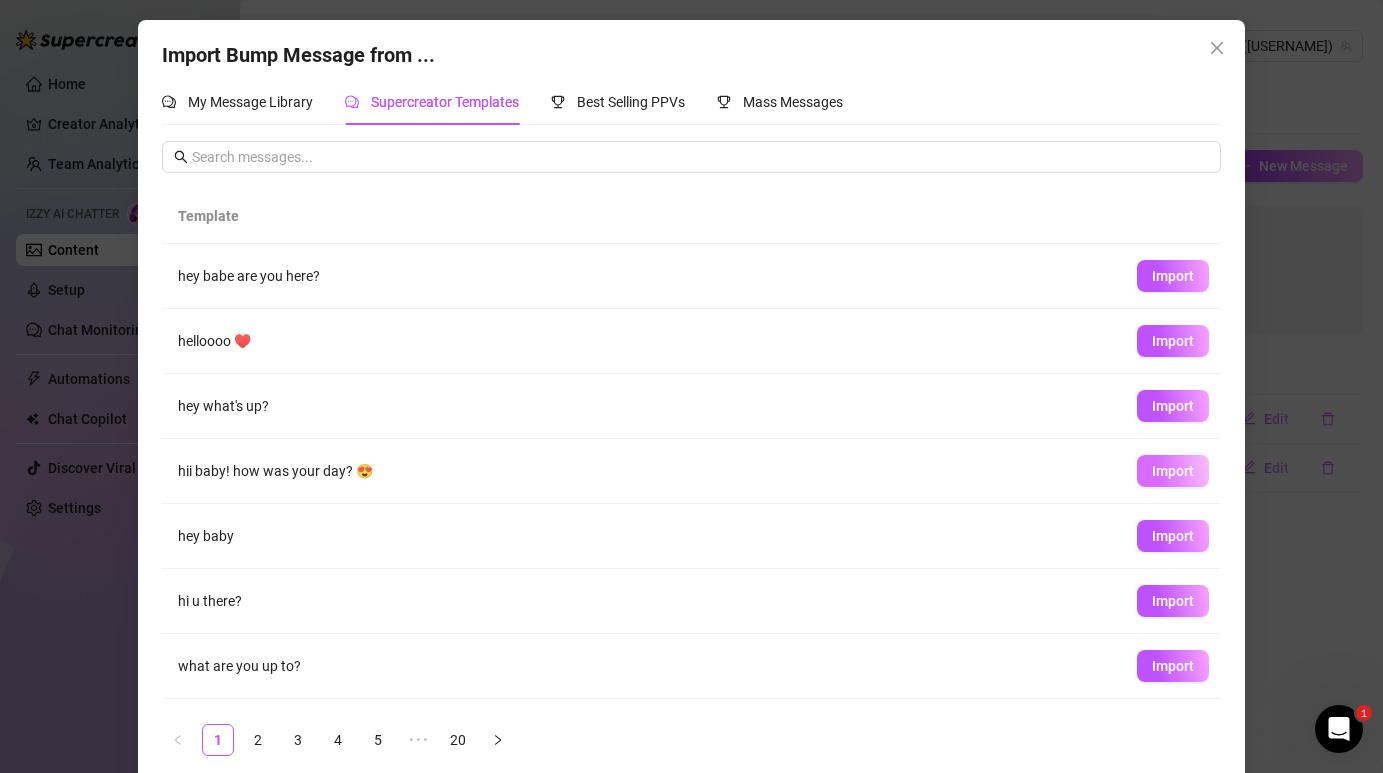 click on "Import" at bounding box center [1173, 471] 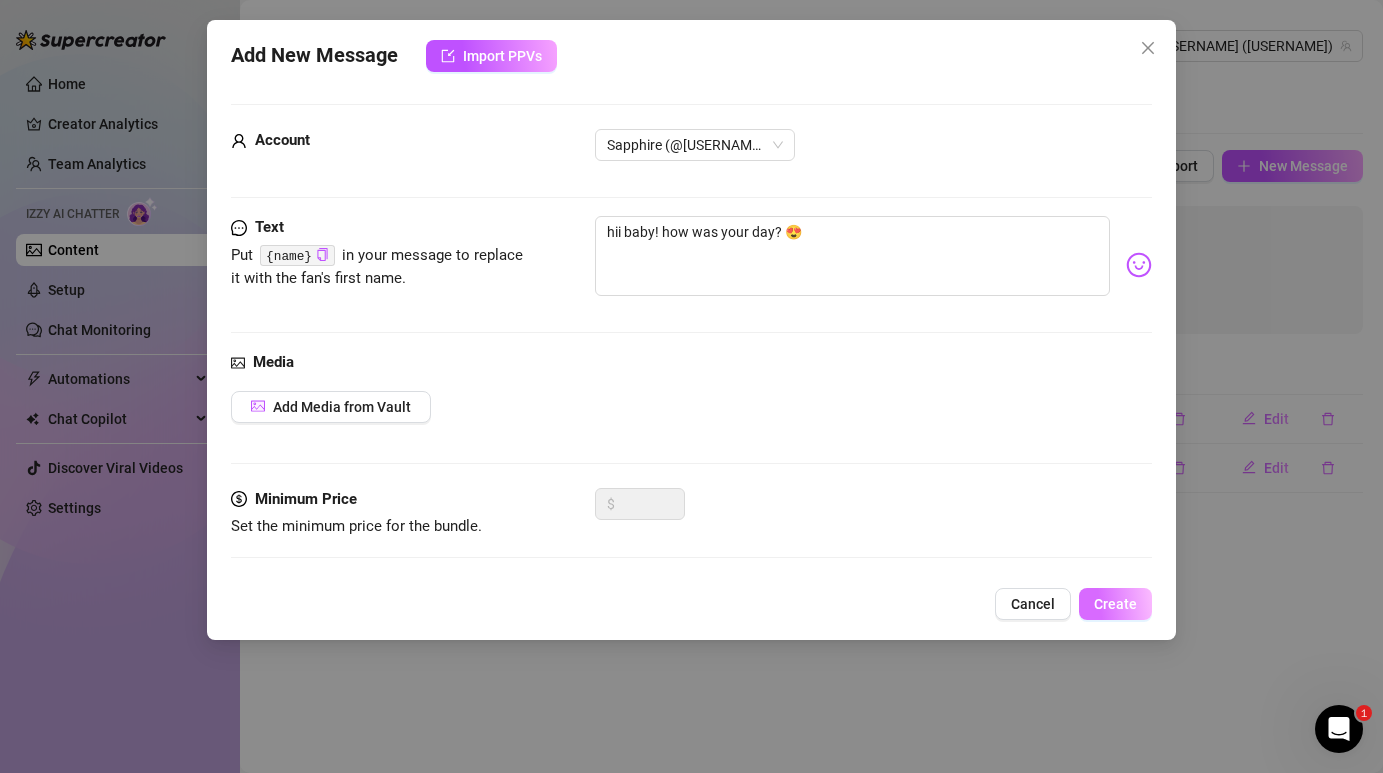 click on "Create" at bounding box center (1115, 604) 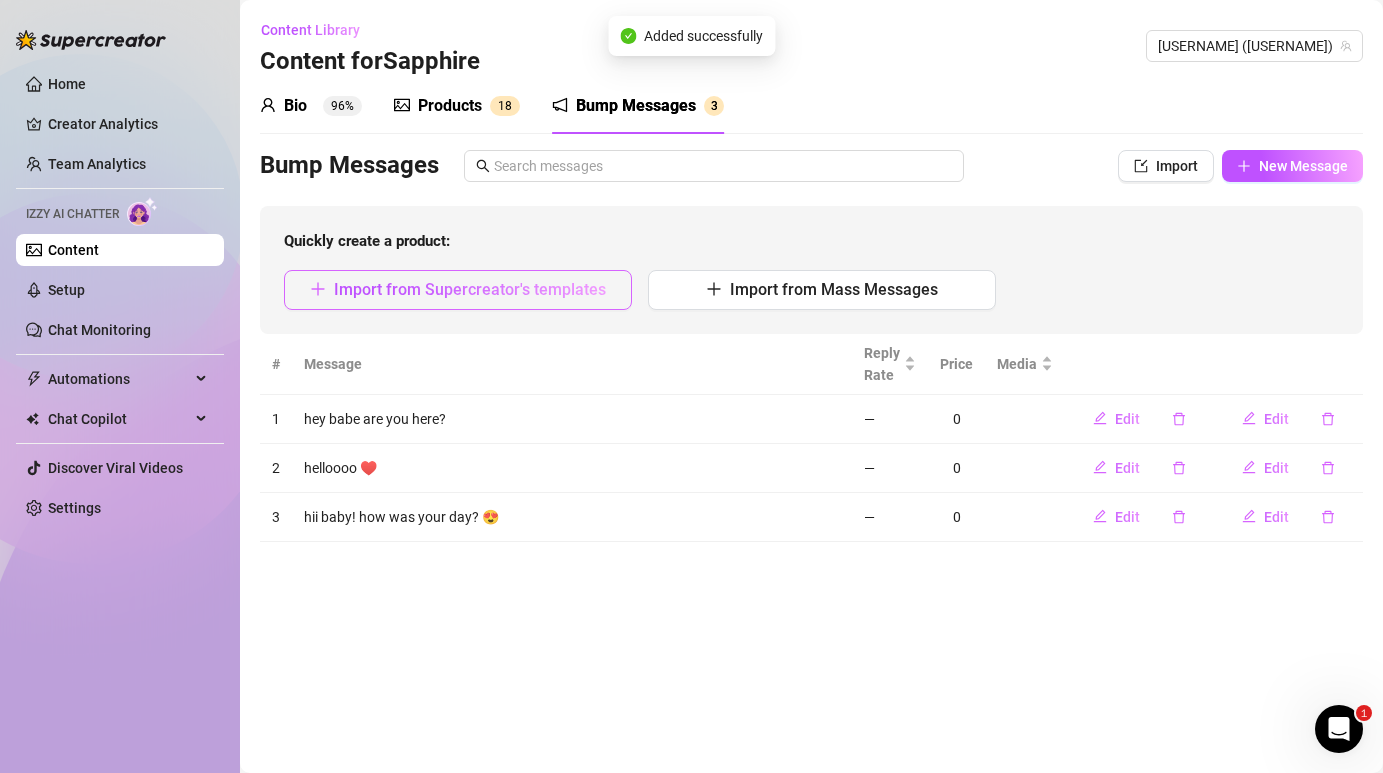 click on "Import from Supercreator's templates" at bounding box center (470, 289) 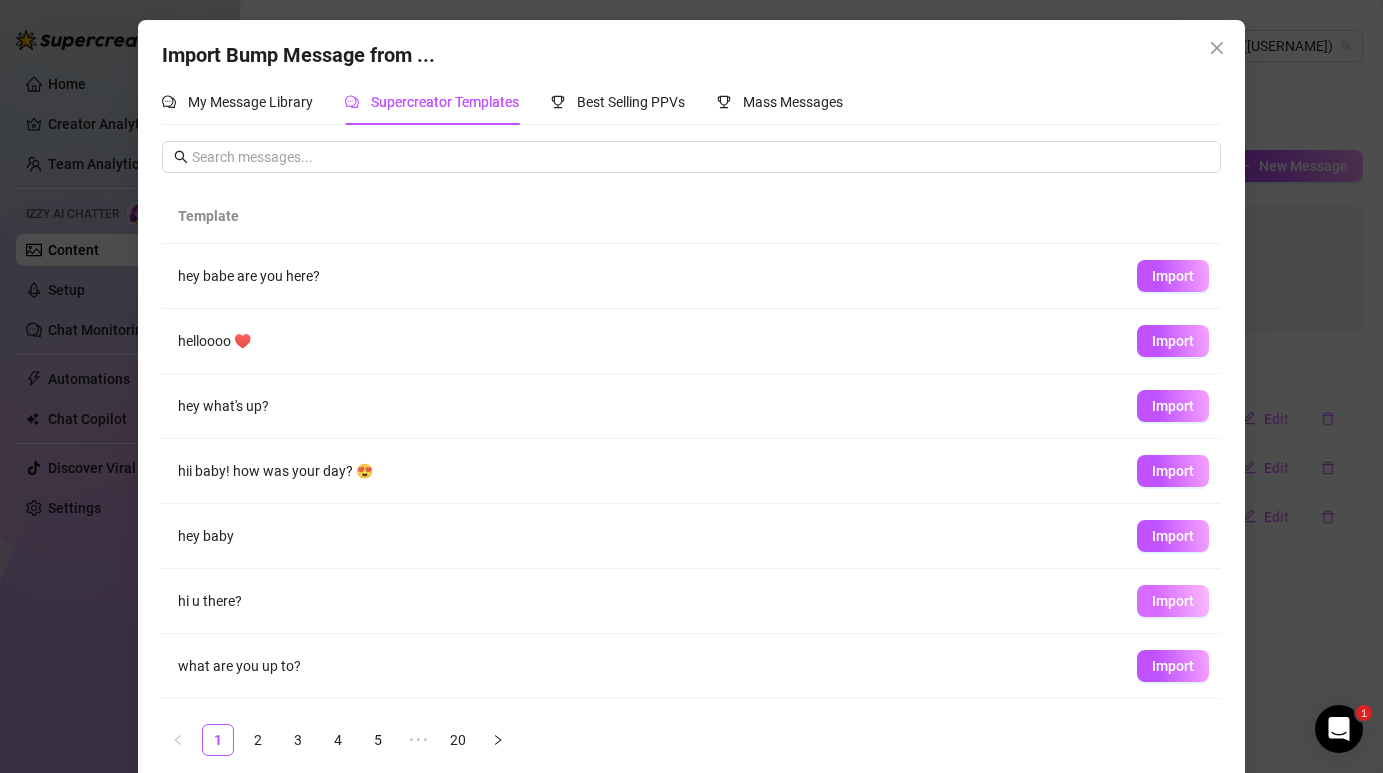 click on "Import" at bounding box center [1173, 601] 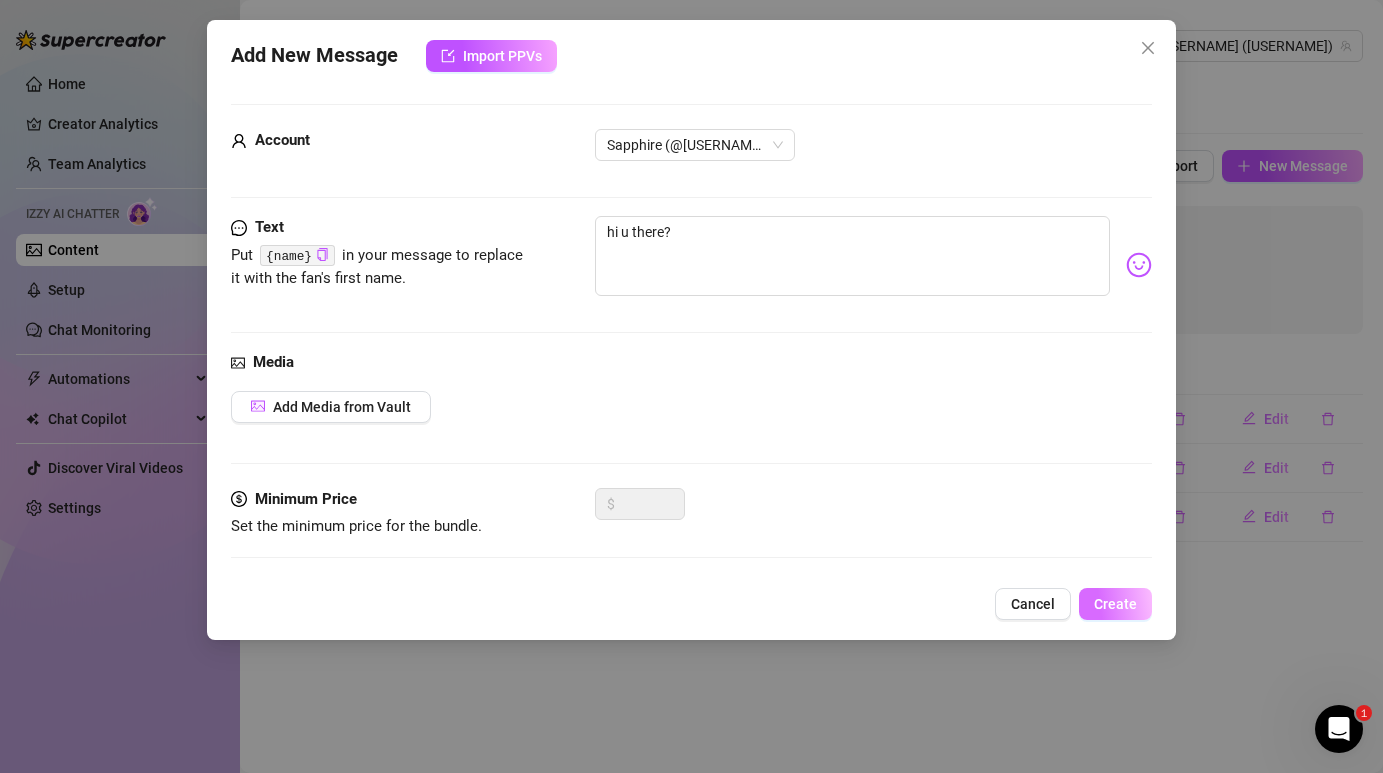 click on "Create" at bounding box center (1115, 604) 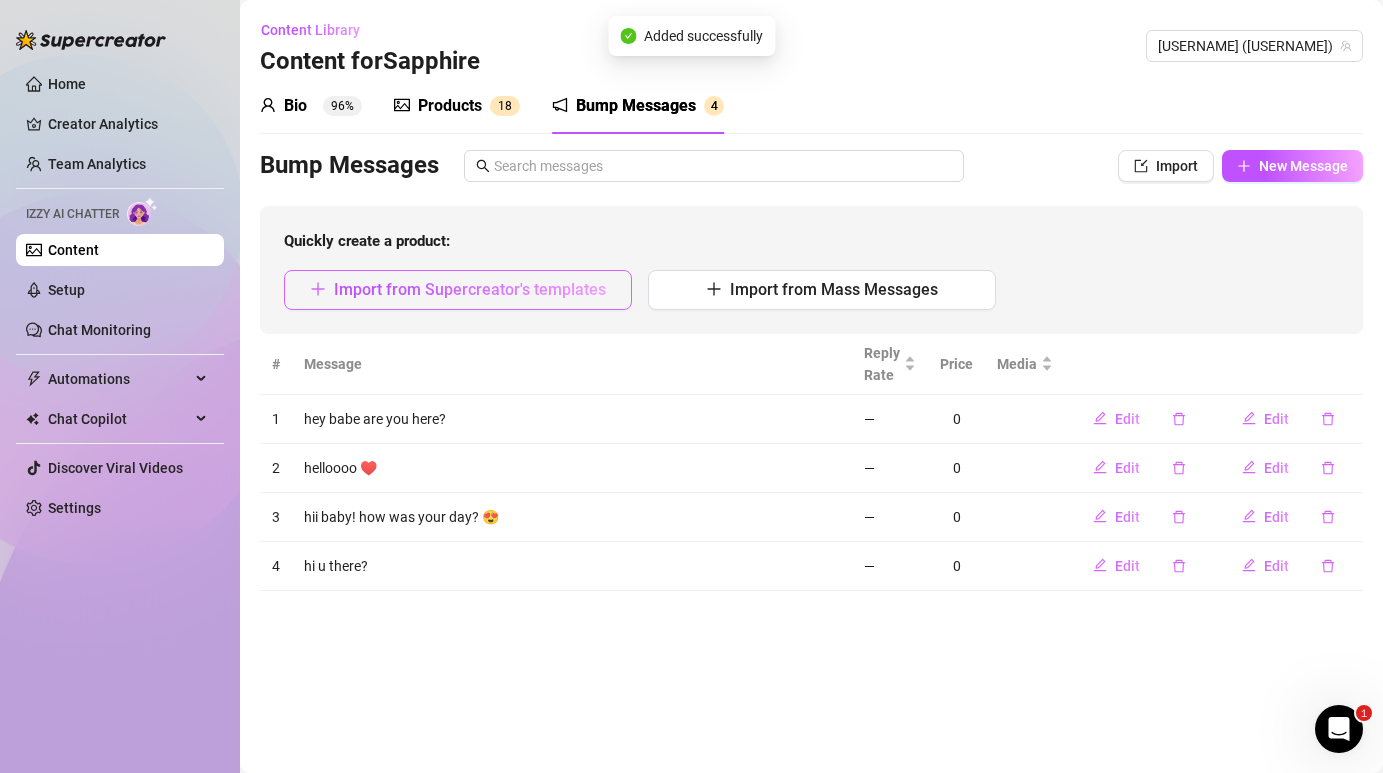 click on "Import from Supercreator's templates" at bounding box center (470, 289) 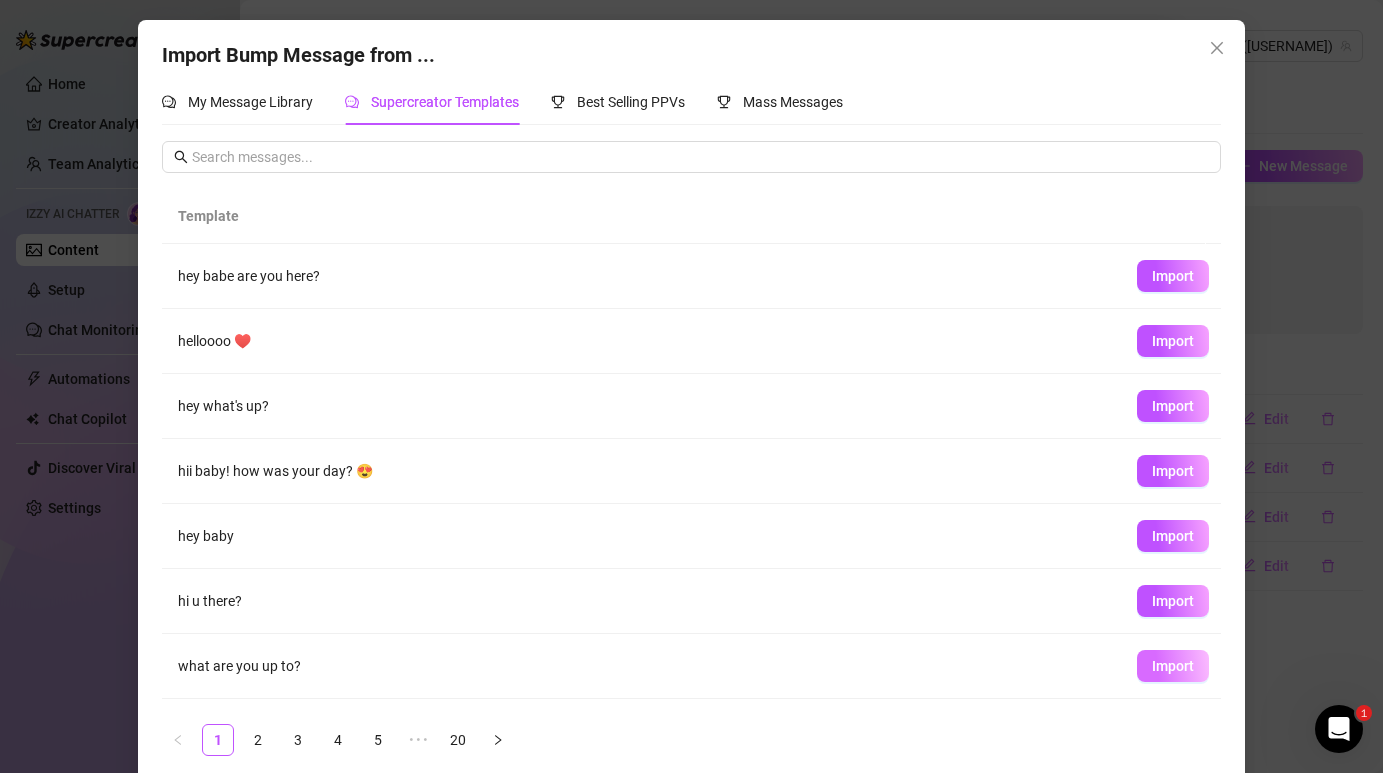 click on "Import" at bounding box center (1173, 666) 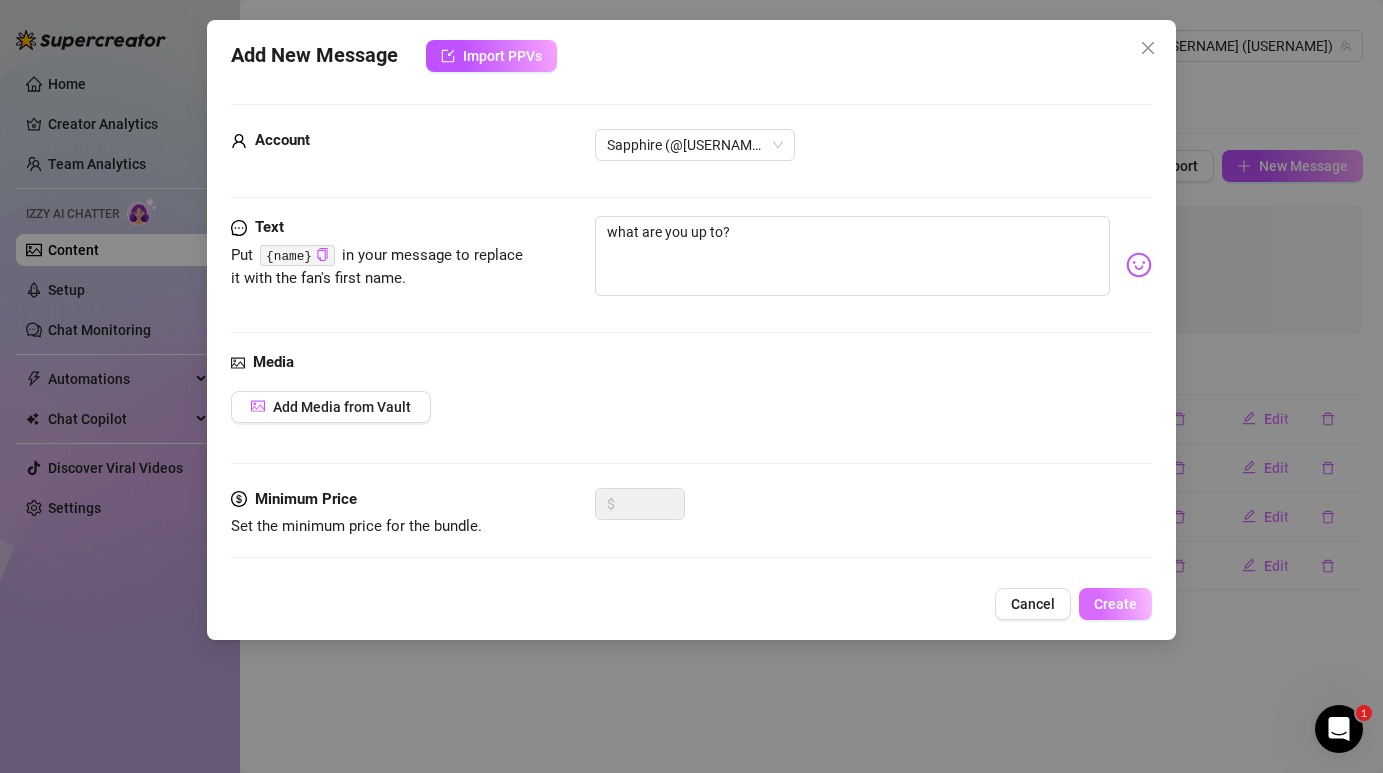 click on "Create" at bounding box center [1115, 604] 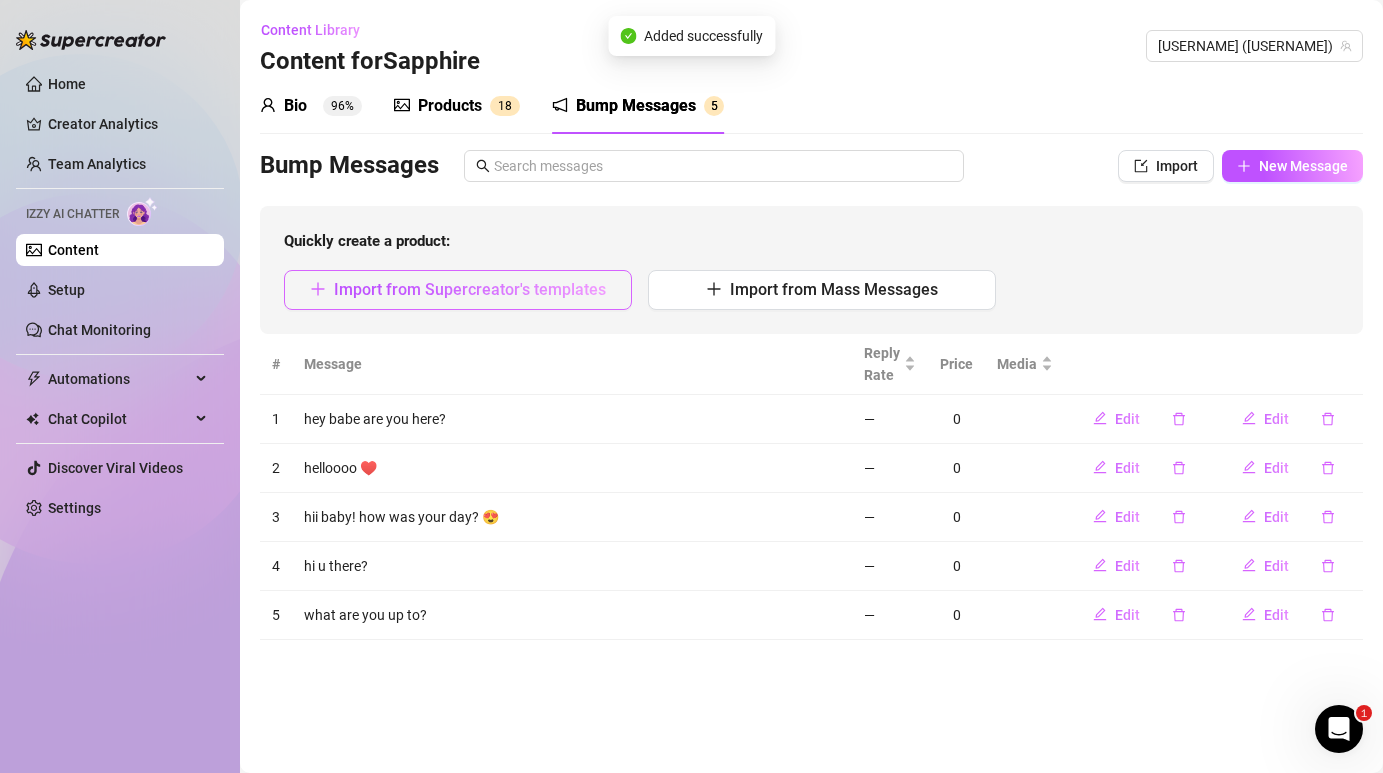 click on "Import from Supercreator's templates" at bounding box center [458, 290] 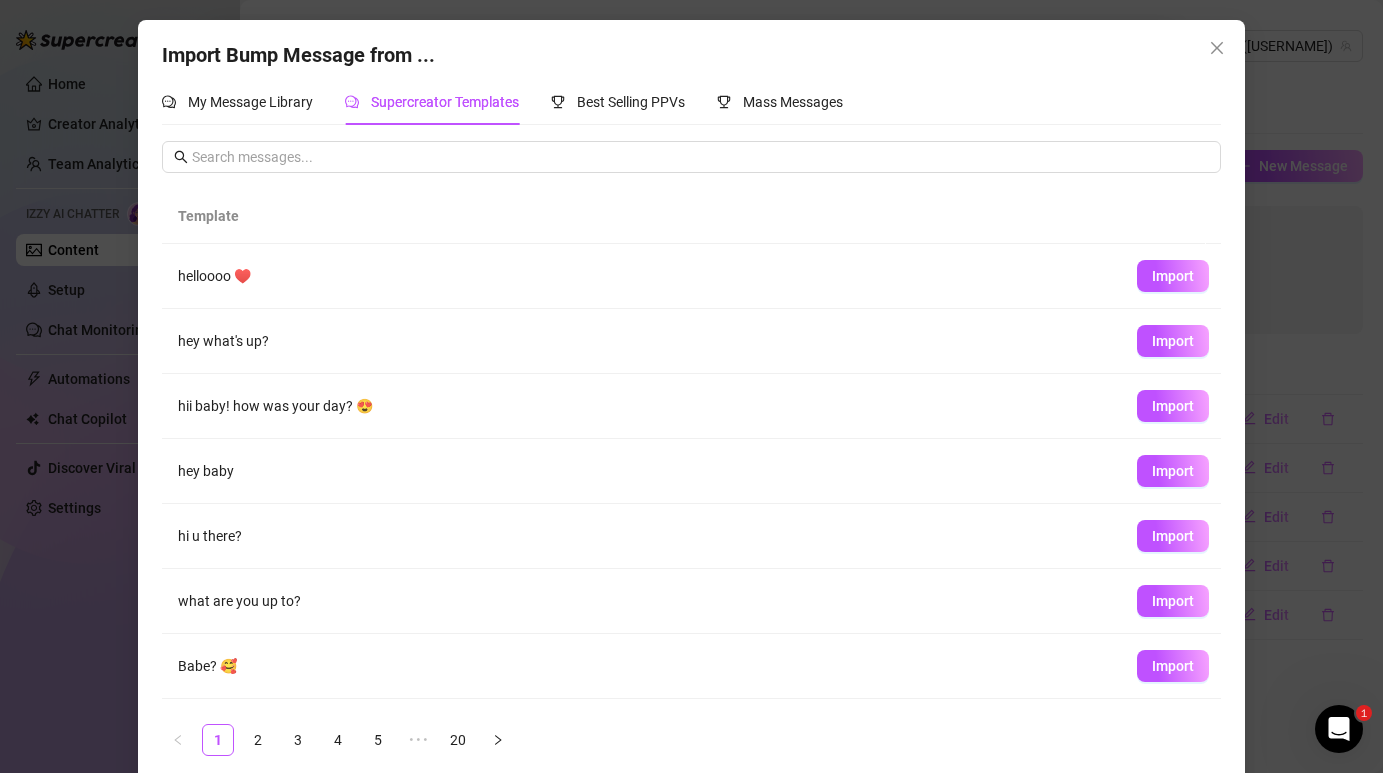 scroll, scrollTop: 186, scrollLeft: 0, axis: vertical 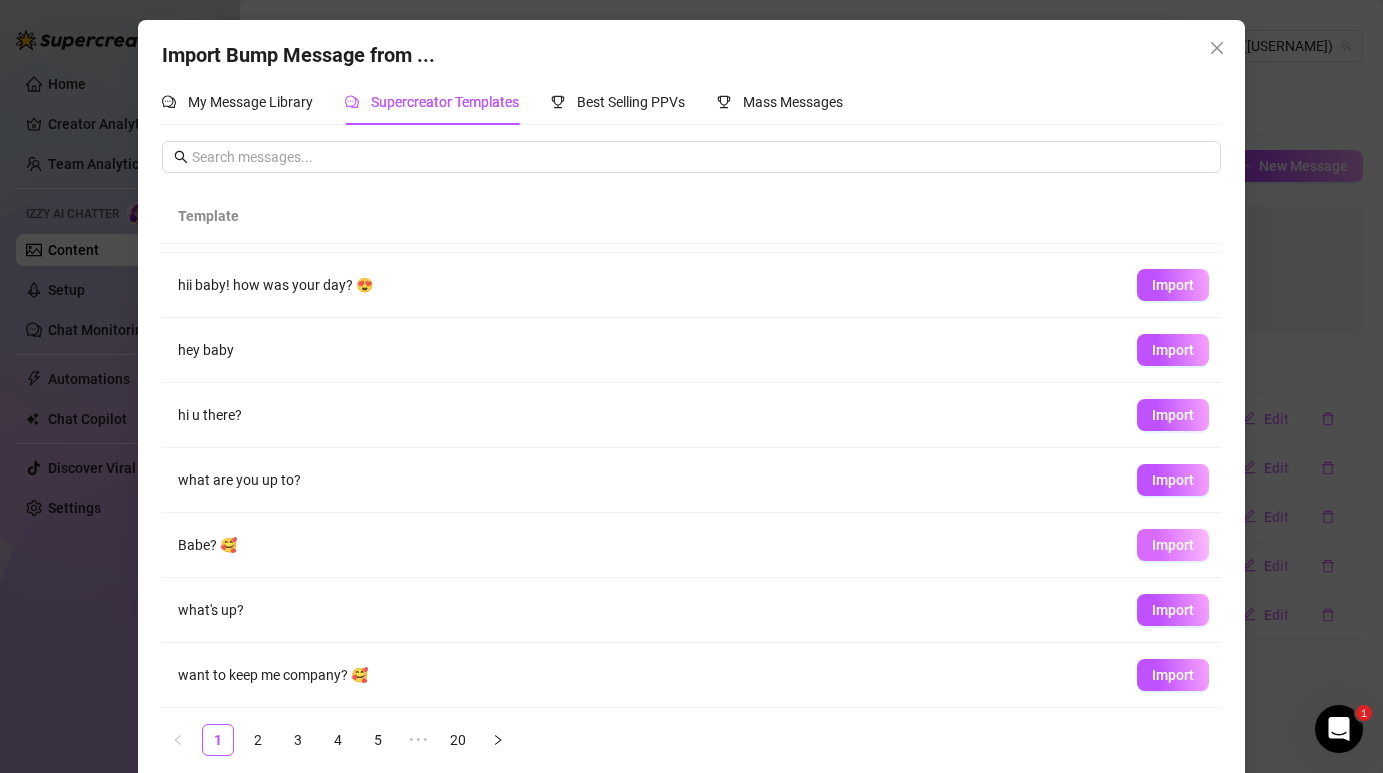 click on "Import" at bounding box center [1173, 545] 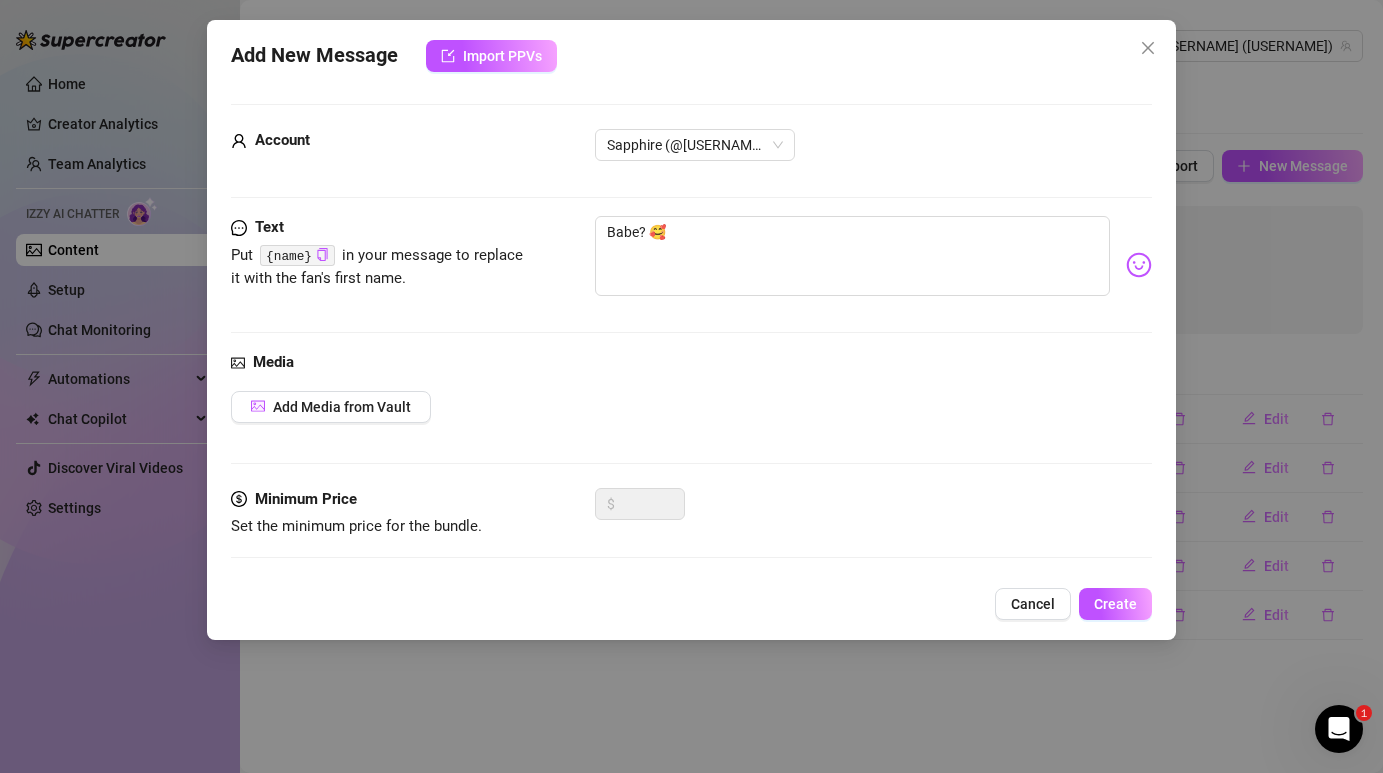 click on "Add New Message Import PPVs Account [USERNAME] ([USERNAME]) Text Put   {name}   in your message to replace it with the fan's first name. Babe? 🥰 Media Add Media from Vault Minimum Price Set the minimum price for the bundle. [PRICE] Cancel Create" at bounding box center (691, 330) 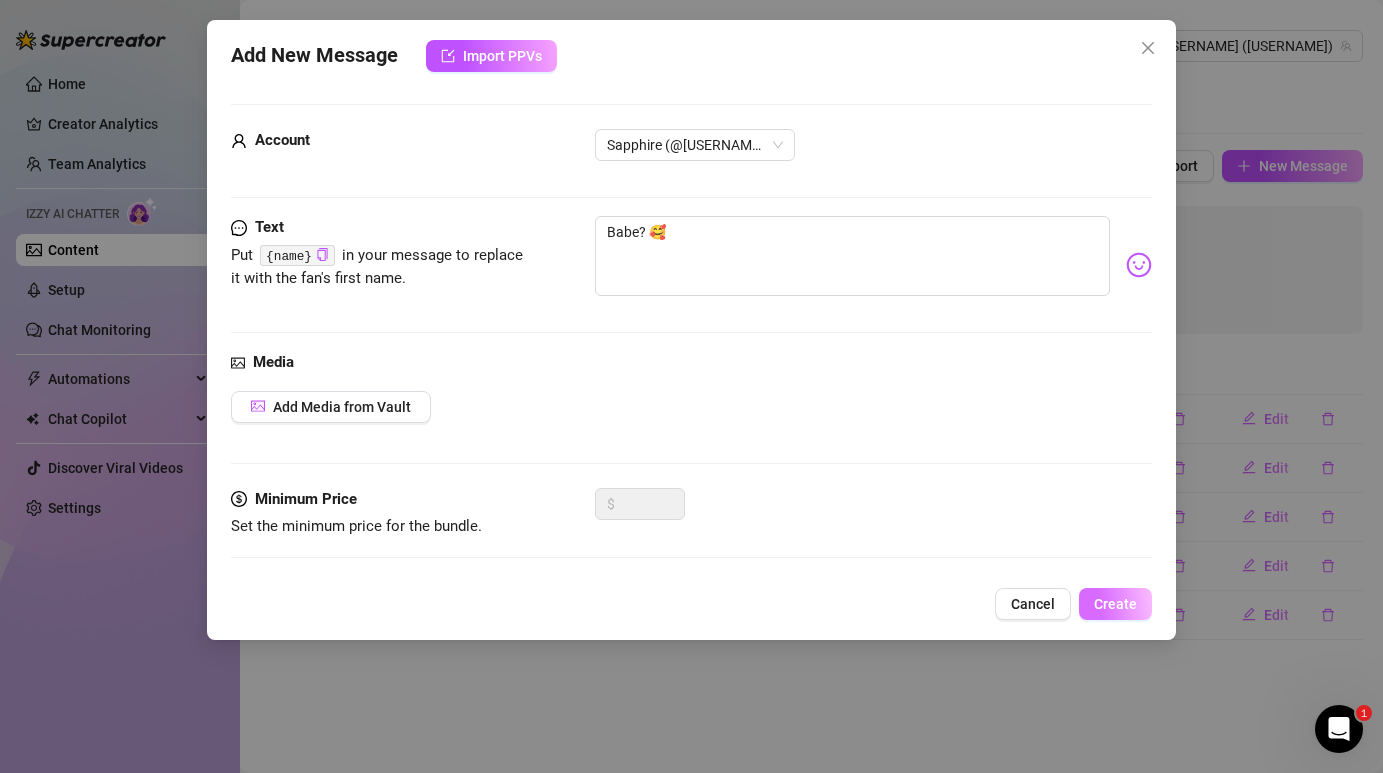 click on "Create" at bounding box center (1115, 604) 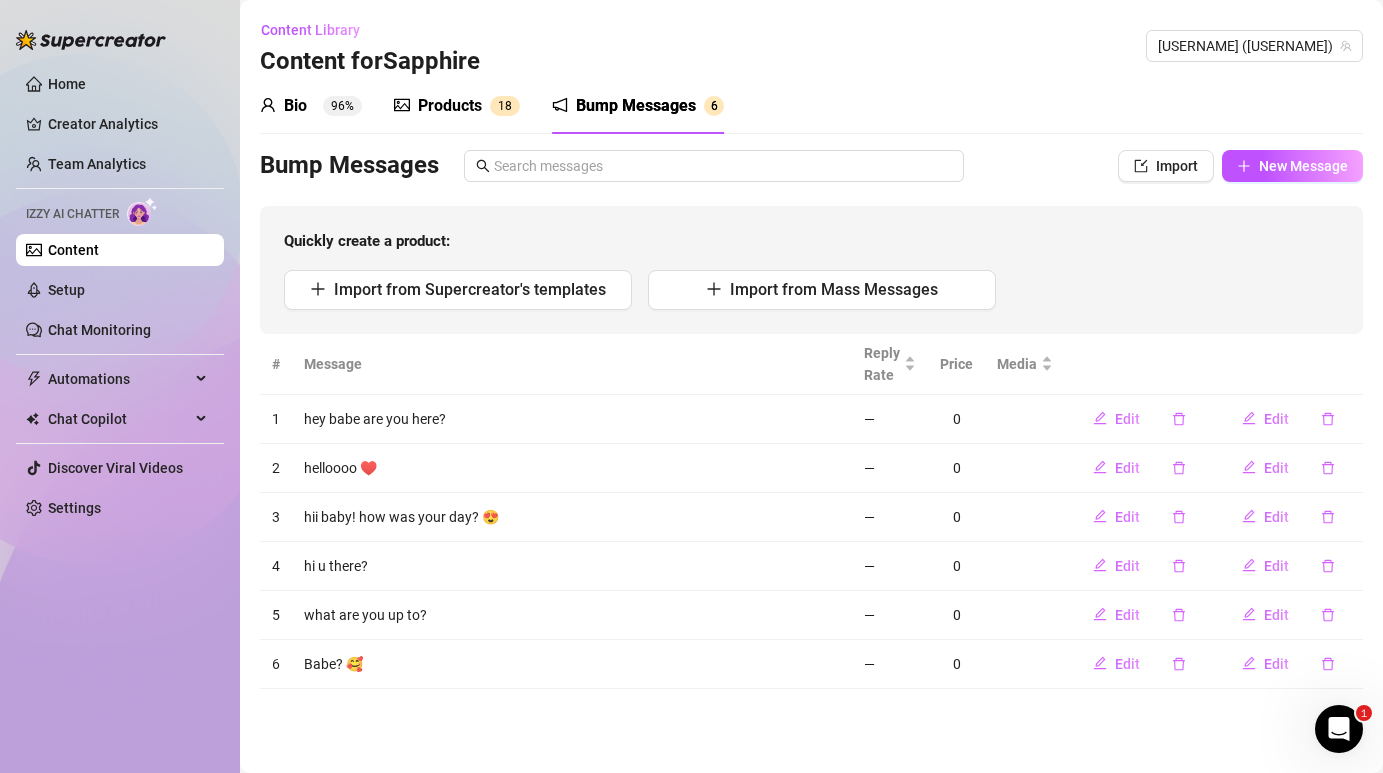 click on "1" at bounding box center [501, 106] 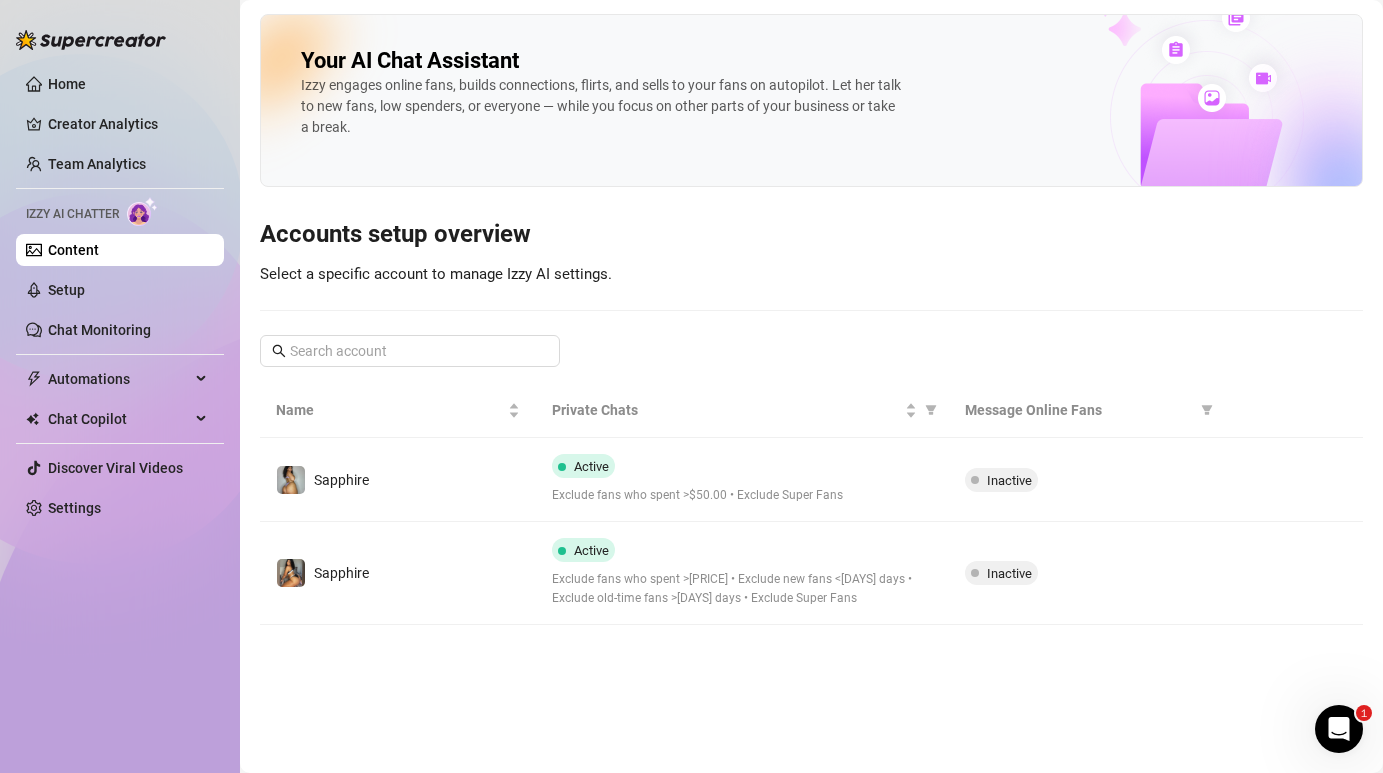 click on "Content" at bounding box center [73, 250] 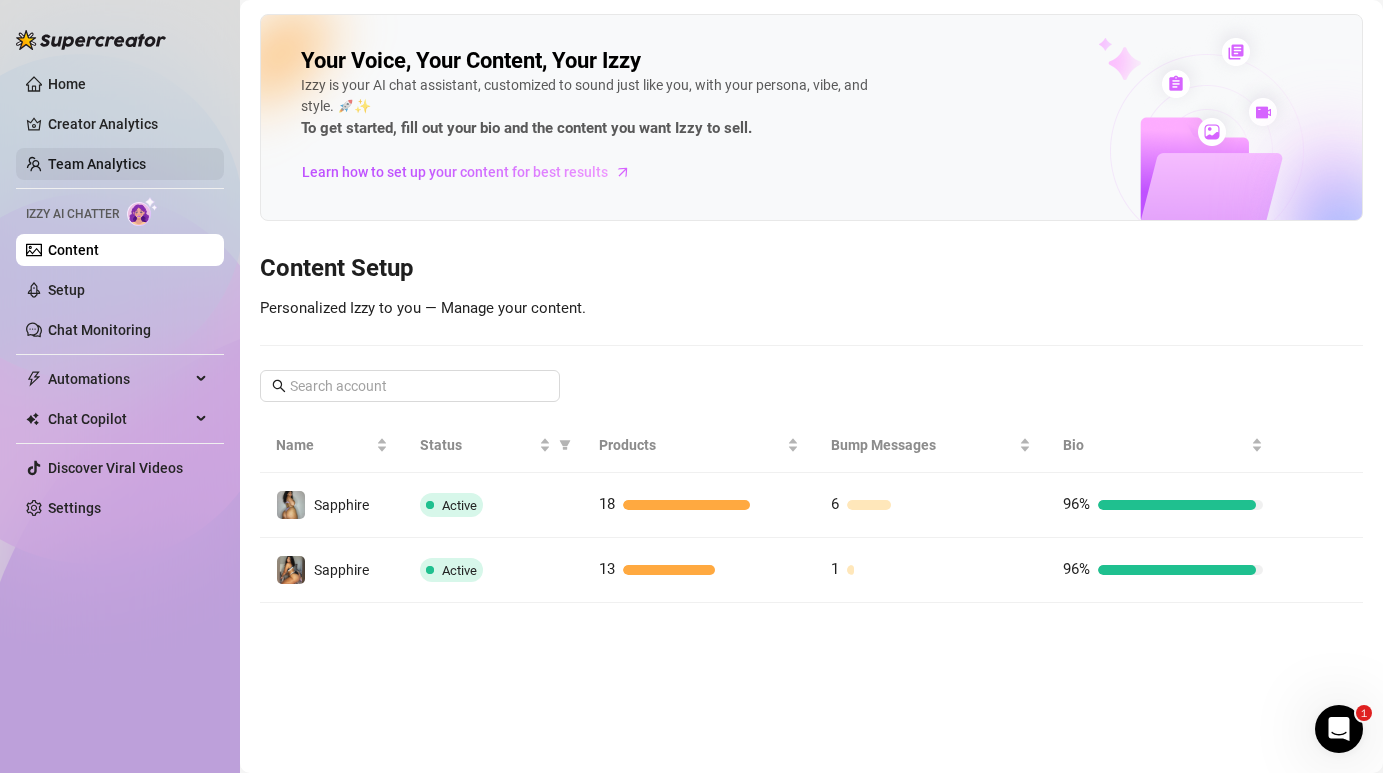 click on "Team Analytics" at bounding box center (97, 164) 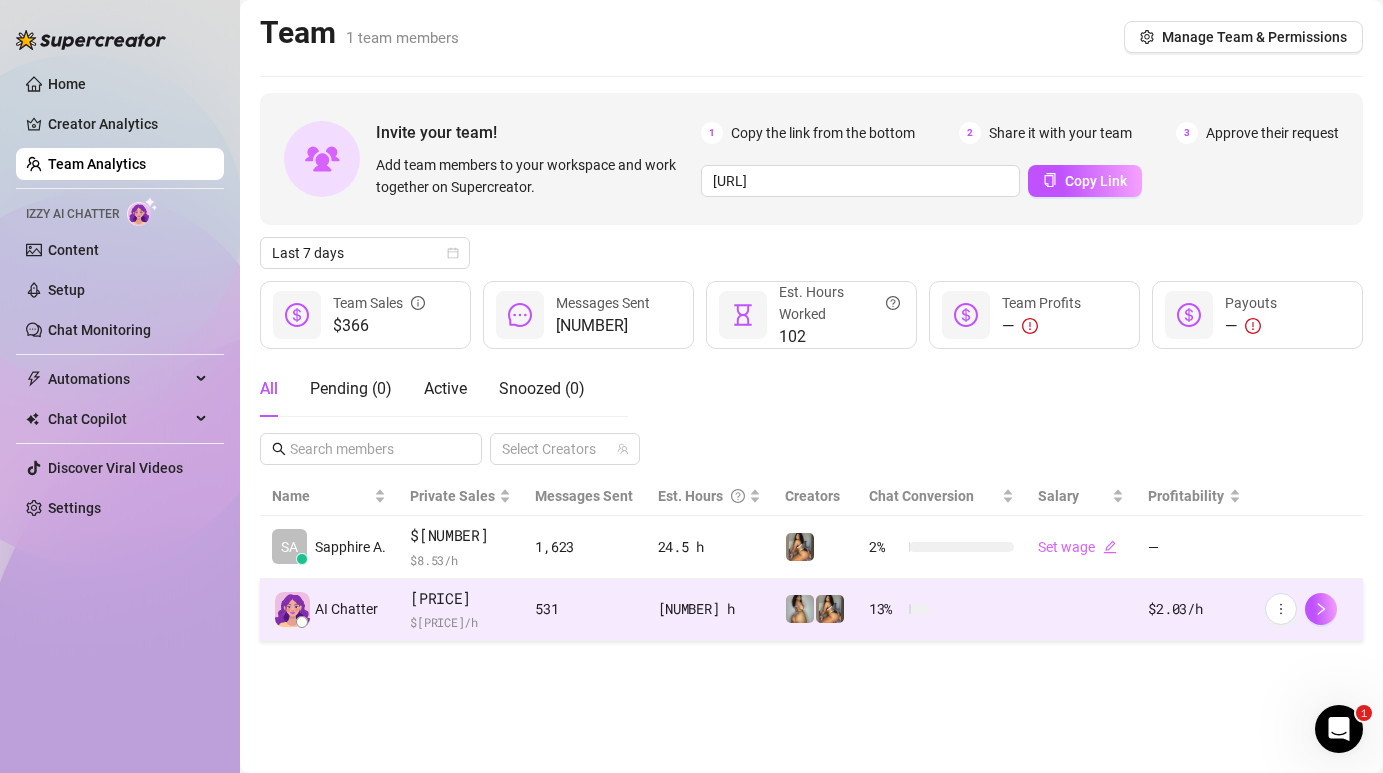 click on "$ 2.03 /h" at bounding box center [460, 622] 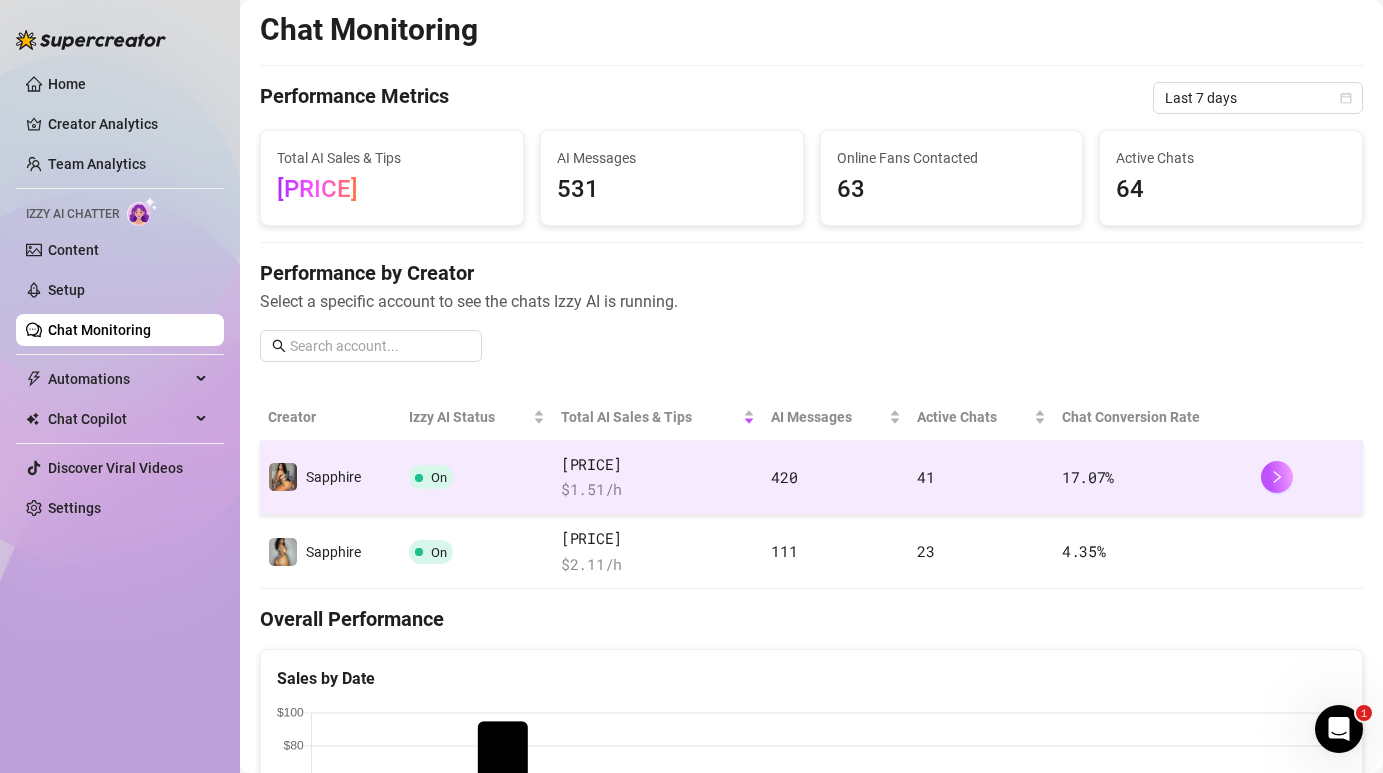 scroll, scrollTop: 0, scrollLeft: 0, axis: both 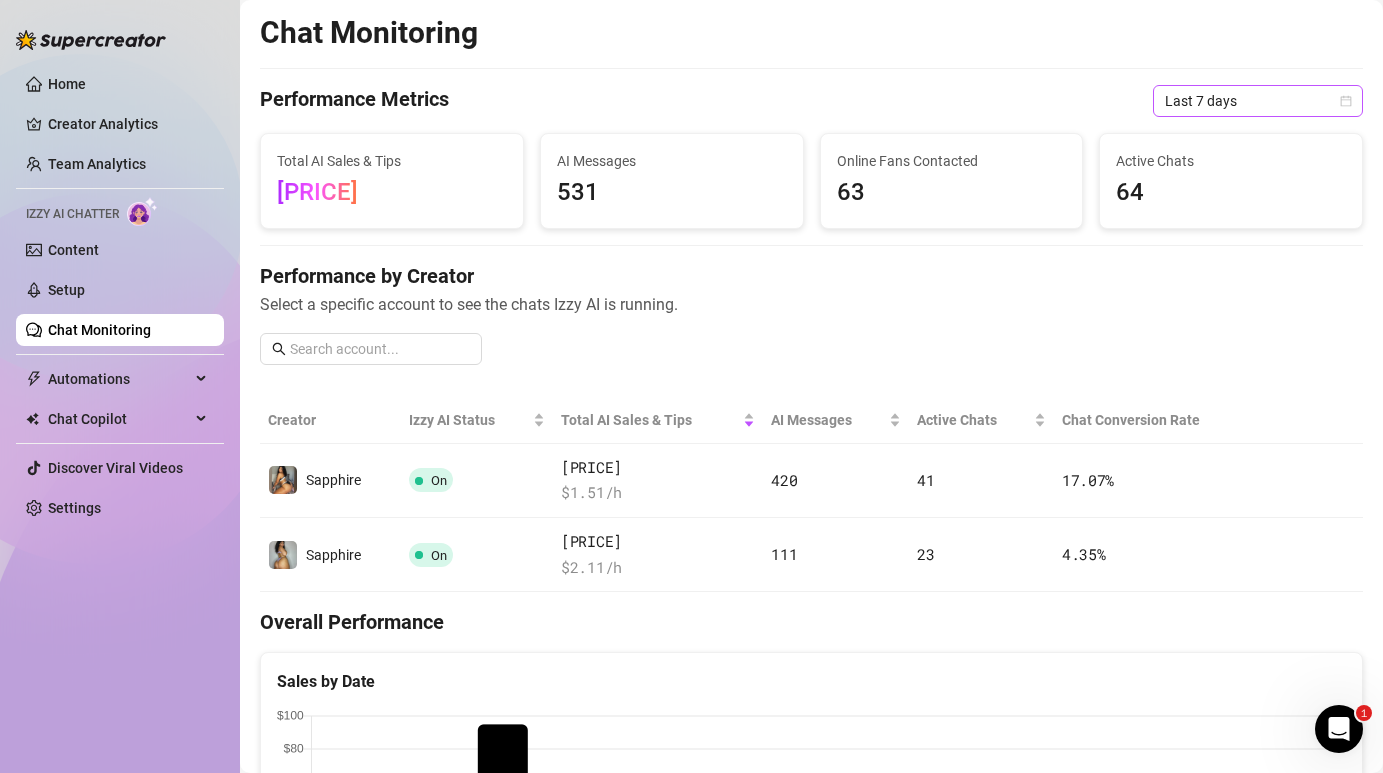click on "Last 7 days" at bounding box center [1258, 101] 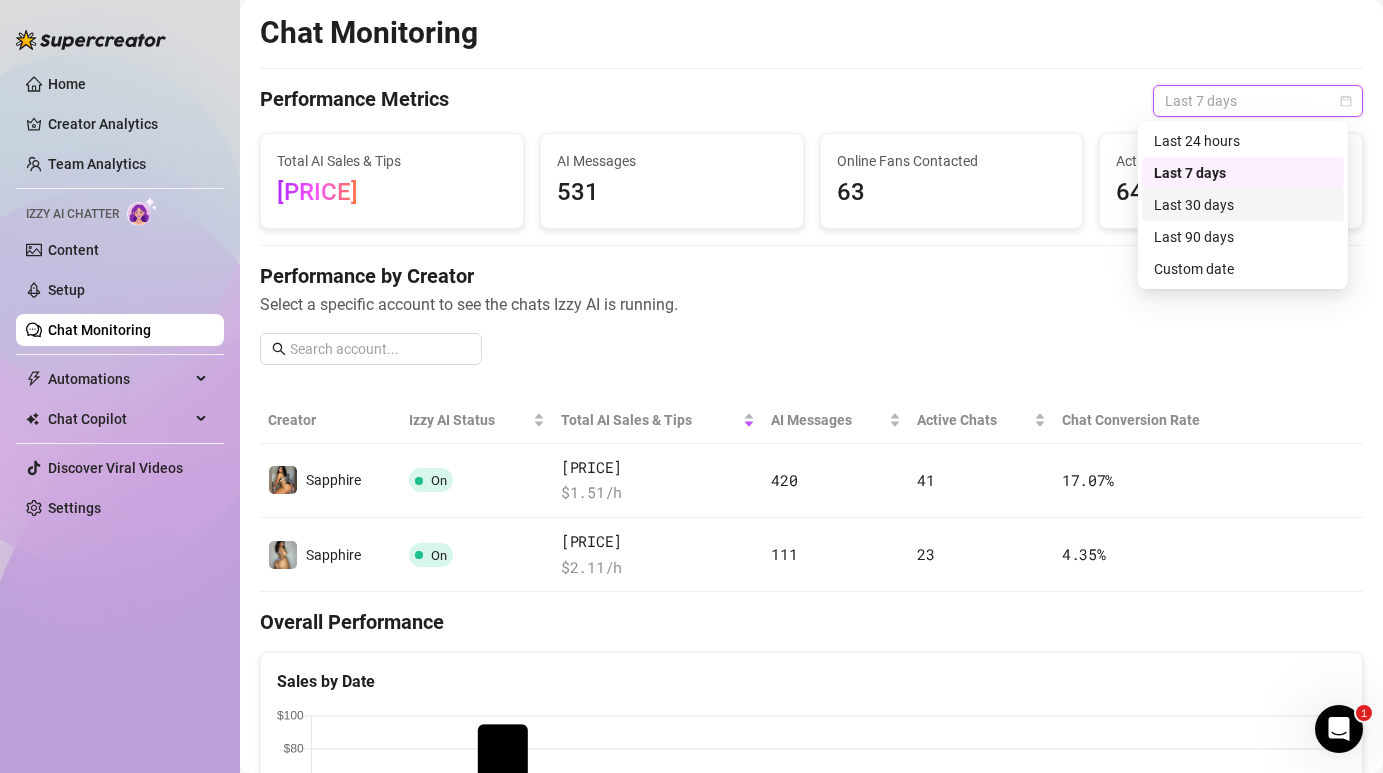 click on "Last 30 days" at bounding box center [1243, 205] 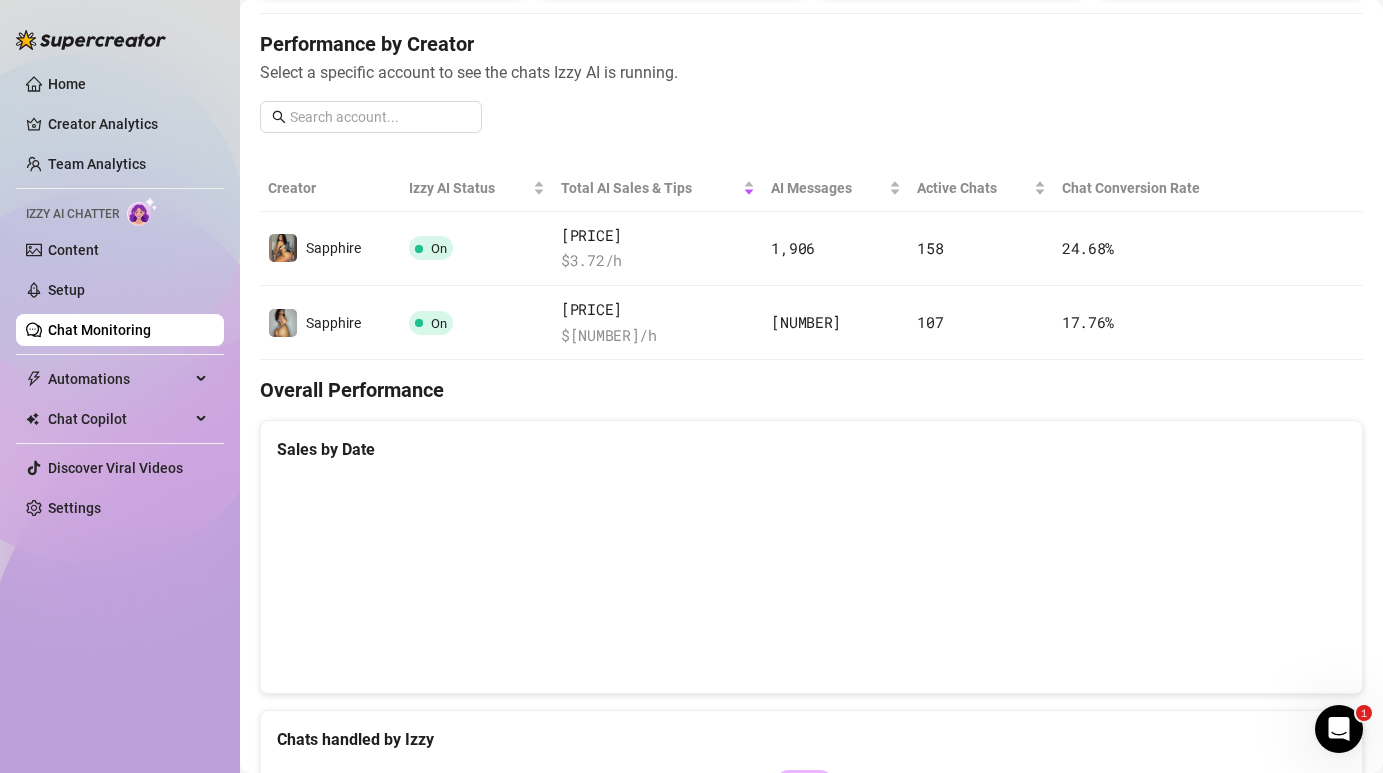 scroll, scrollTop: 233, scrollLeft: 0, axis: vertical 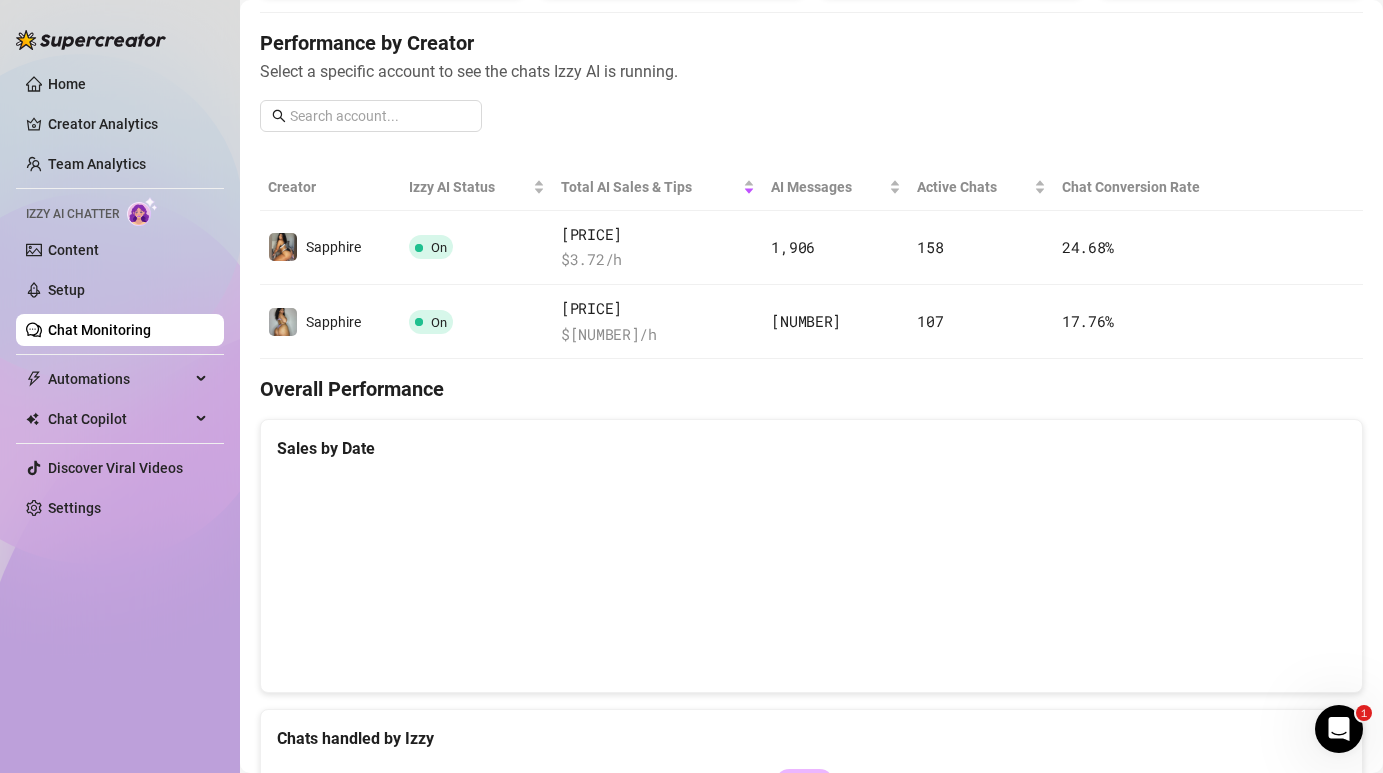 click on "Home Creator Analytics   Team Analytics Izzy AI Chatter Content Setup Chat Monitoring Automations Chat Copilot Discover Viral Videos Settings" at bounding box center (120, 296) 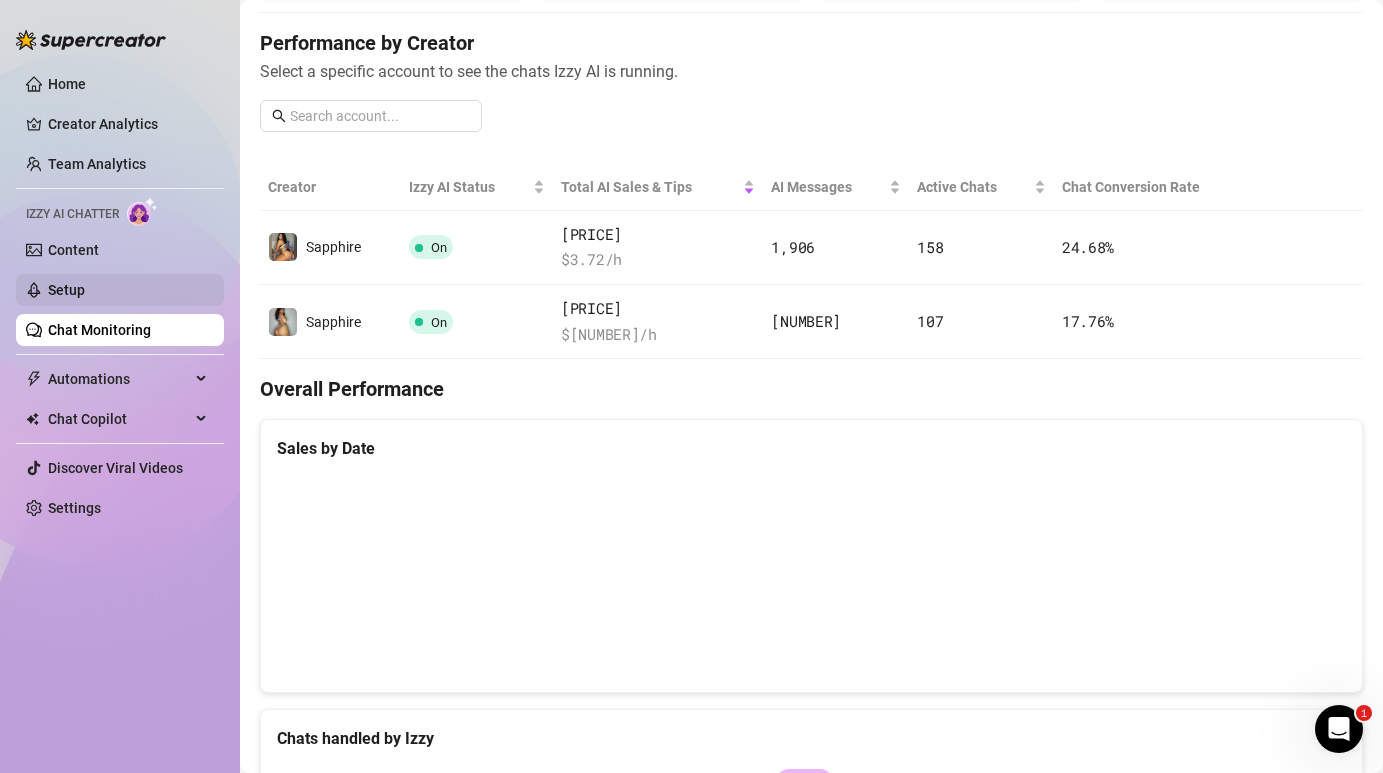click on "Setup" at bounding box center [66, 290] 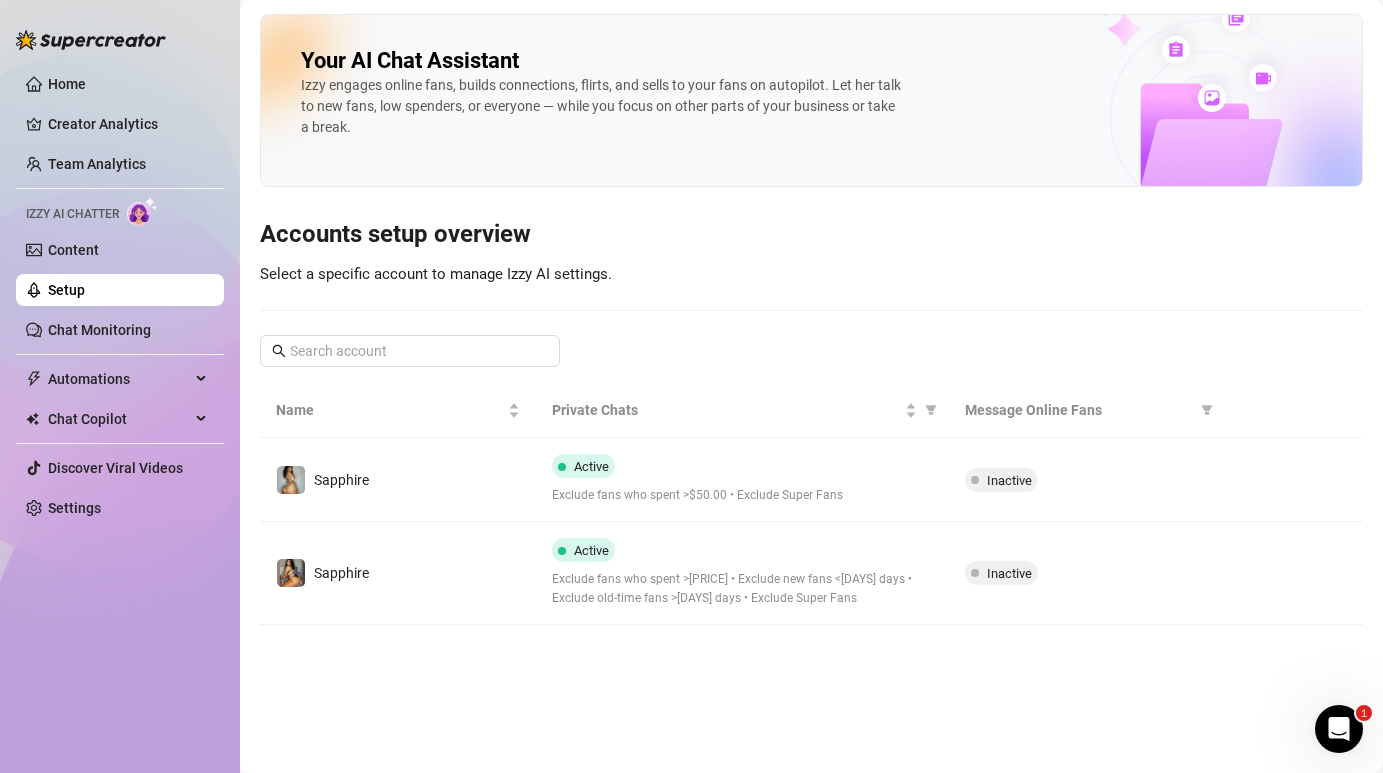 scroll, scrollTop: 0, scrollLeft: 0, axis: both 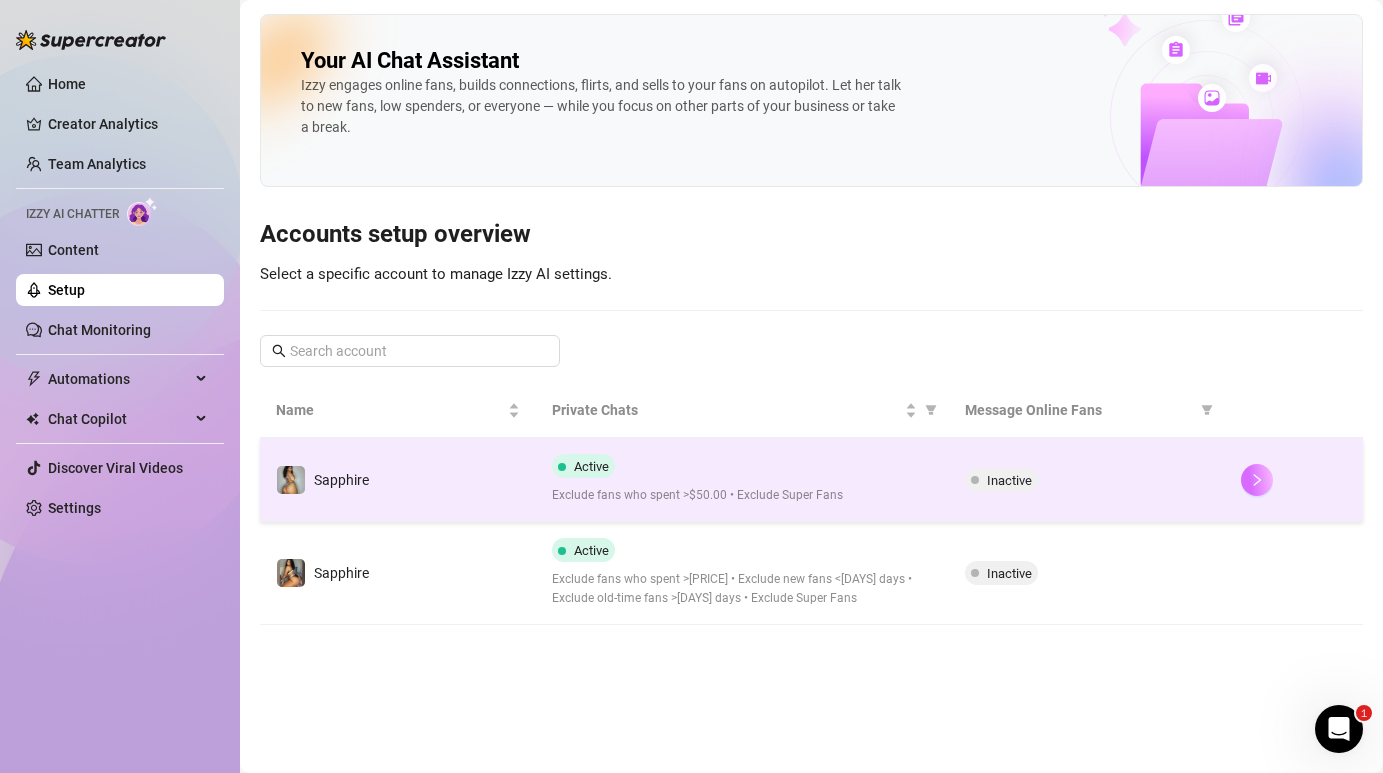 click 